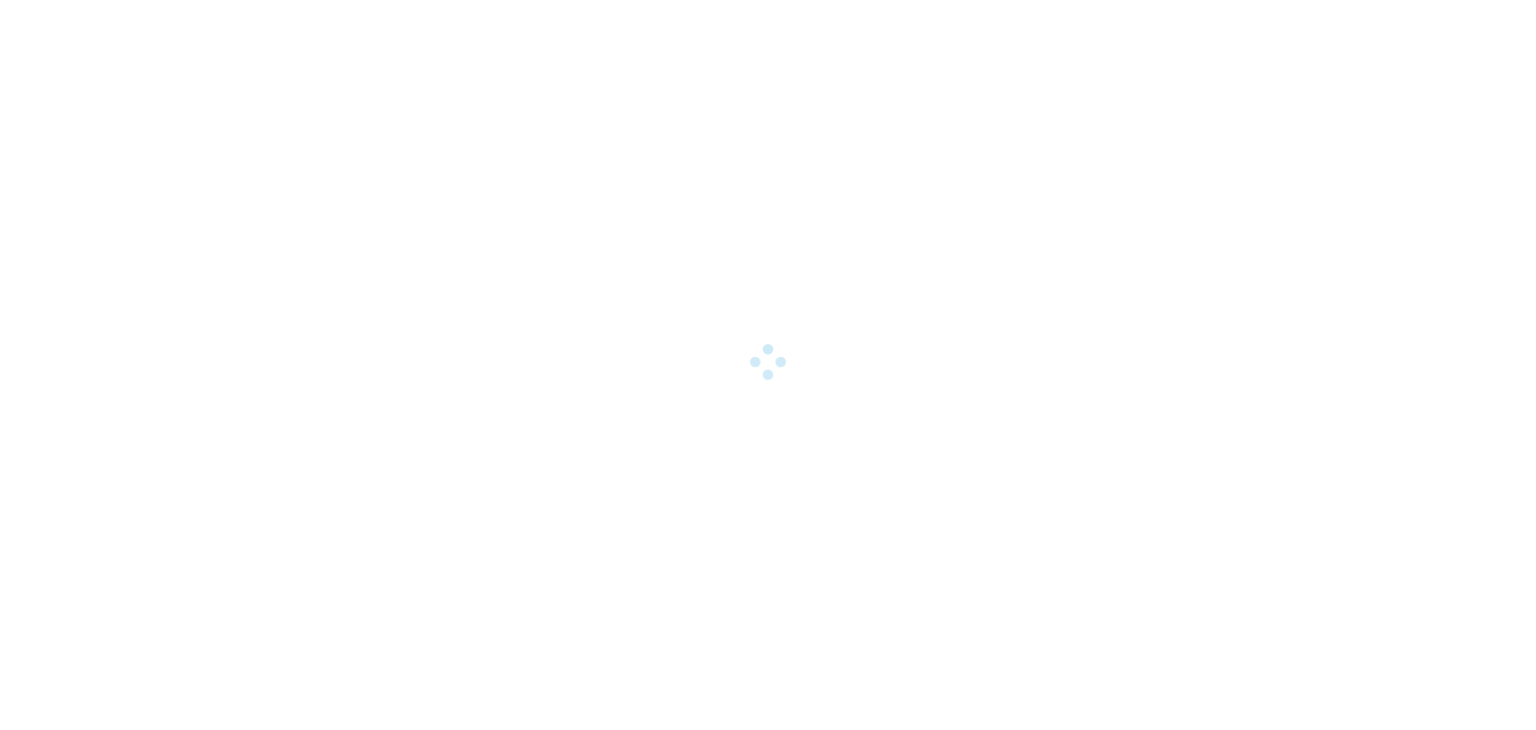 scroll, scrollTop: 0, scrollLeft: 0, axis: both 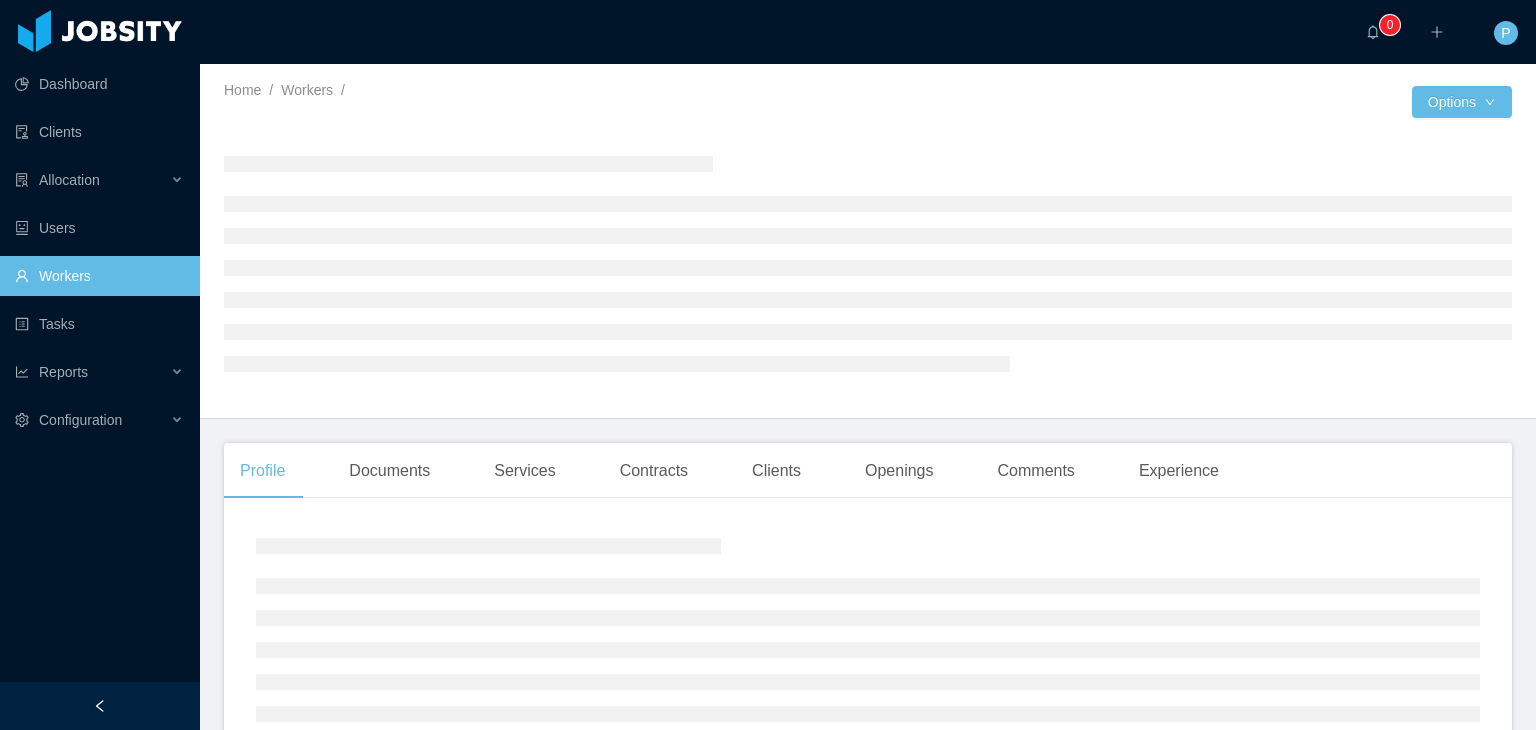 click at bounding box center [546, 116] 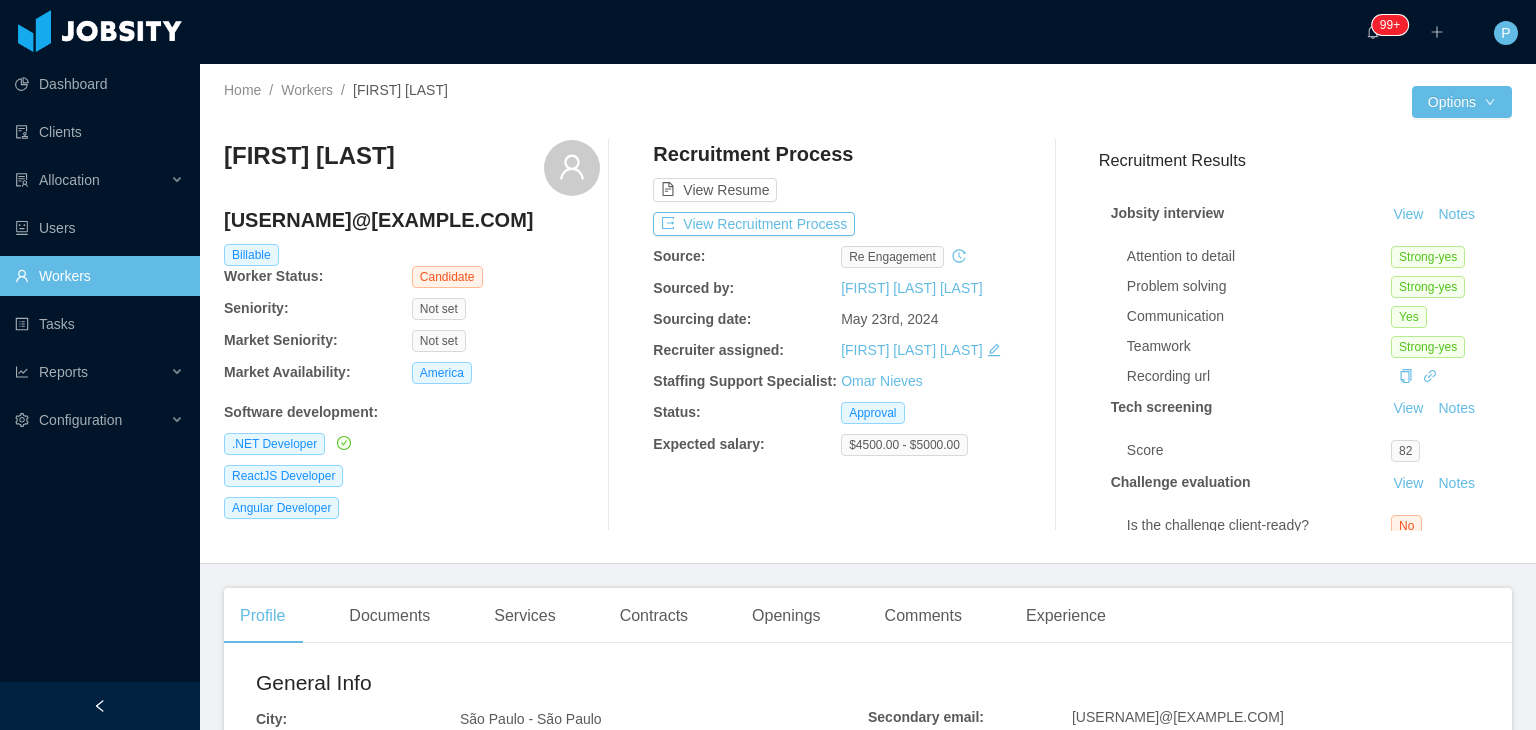 click at bounding box center [546, 116] 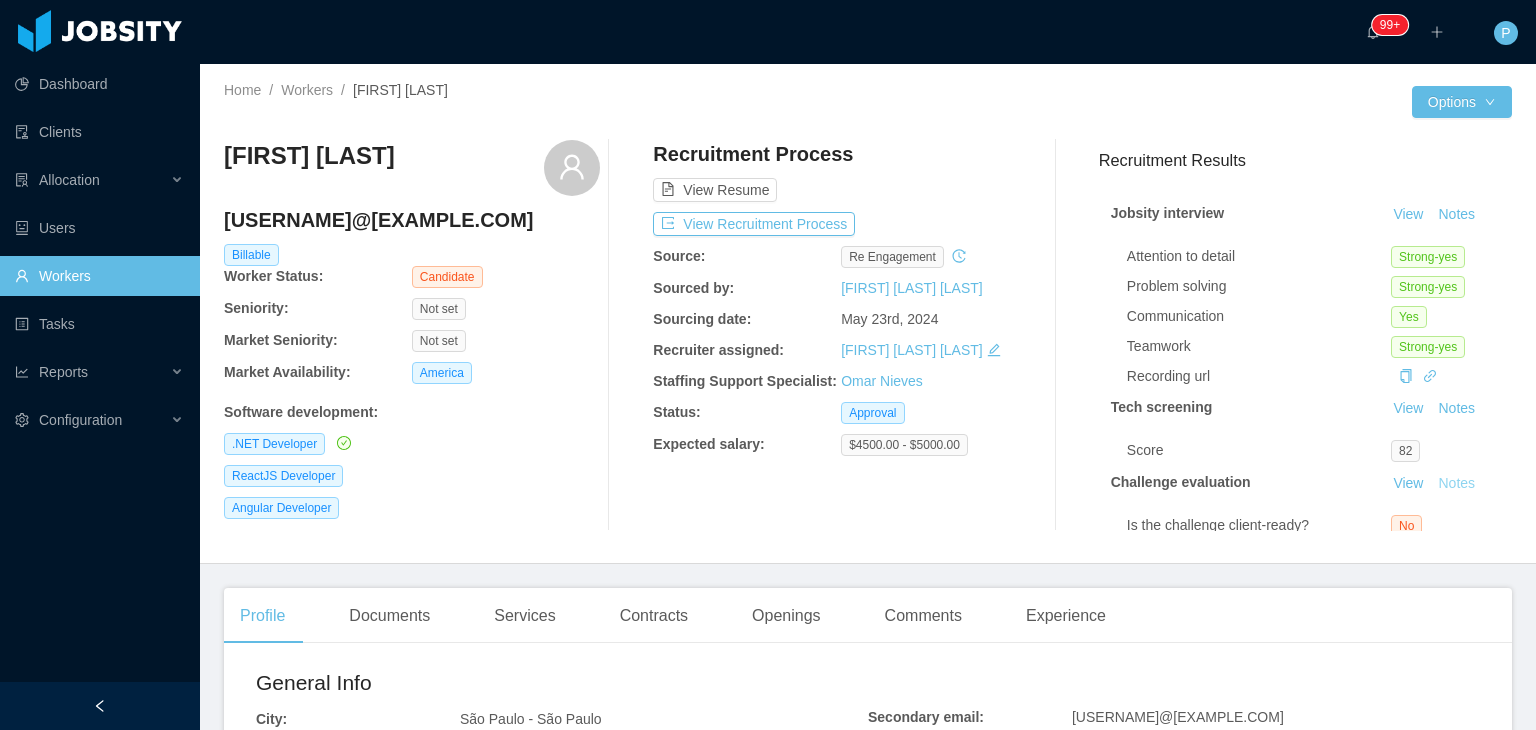 click on "Notes" at bounding box center (1456, 484) 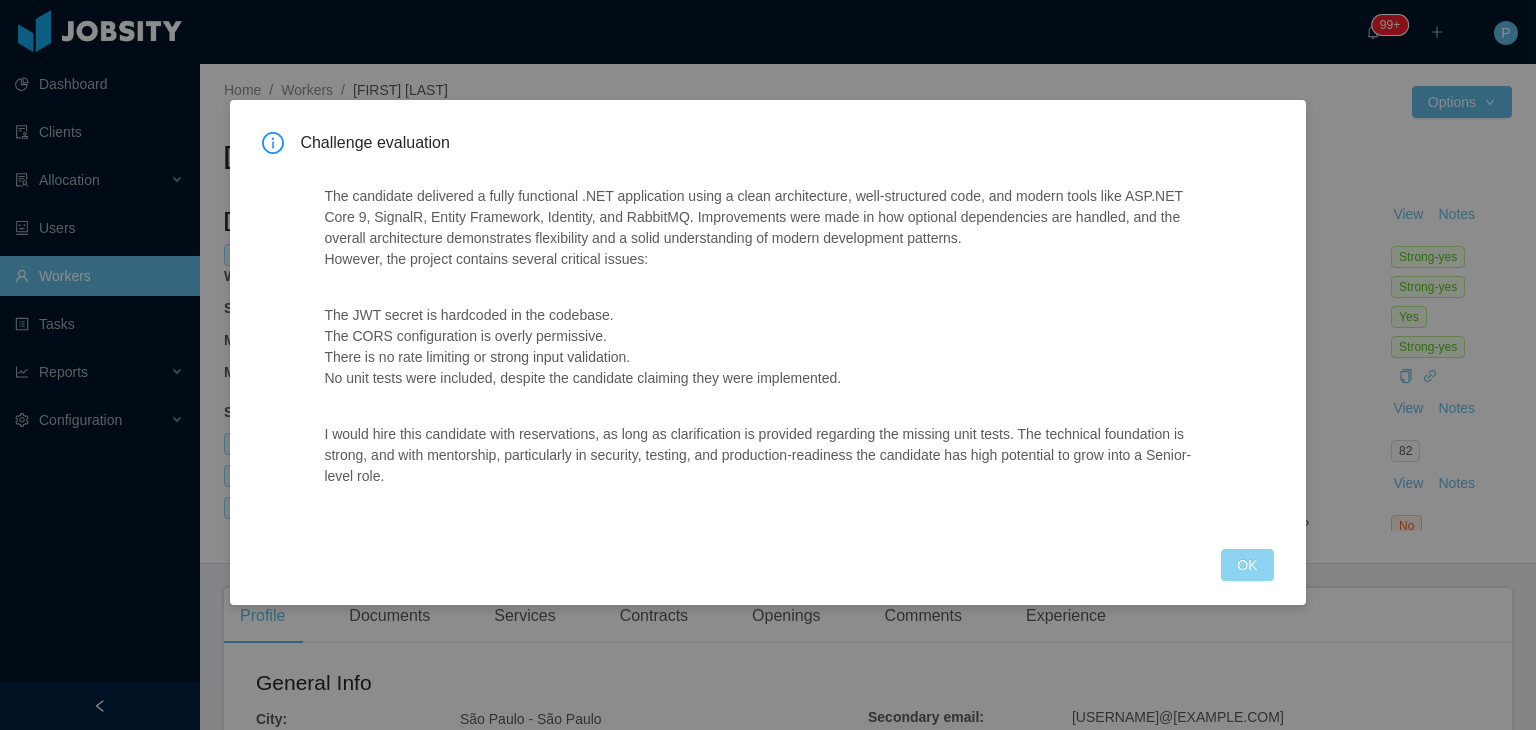click on "OK" at bounding box center [1247, 565] 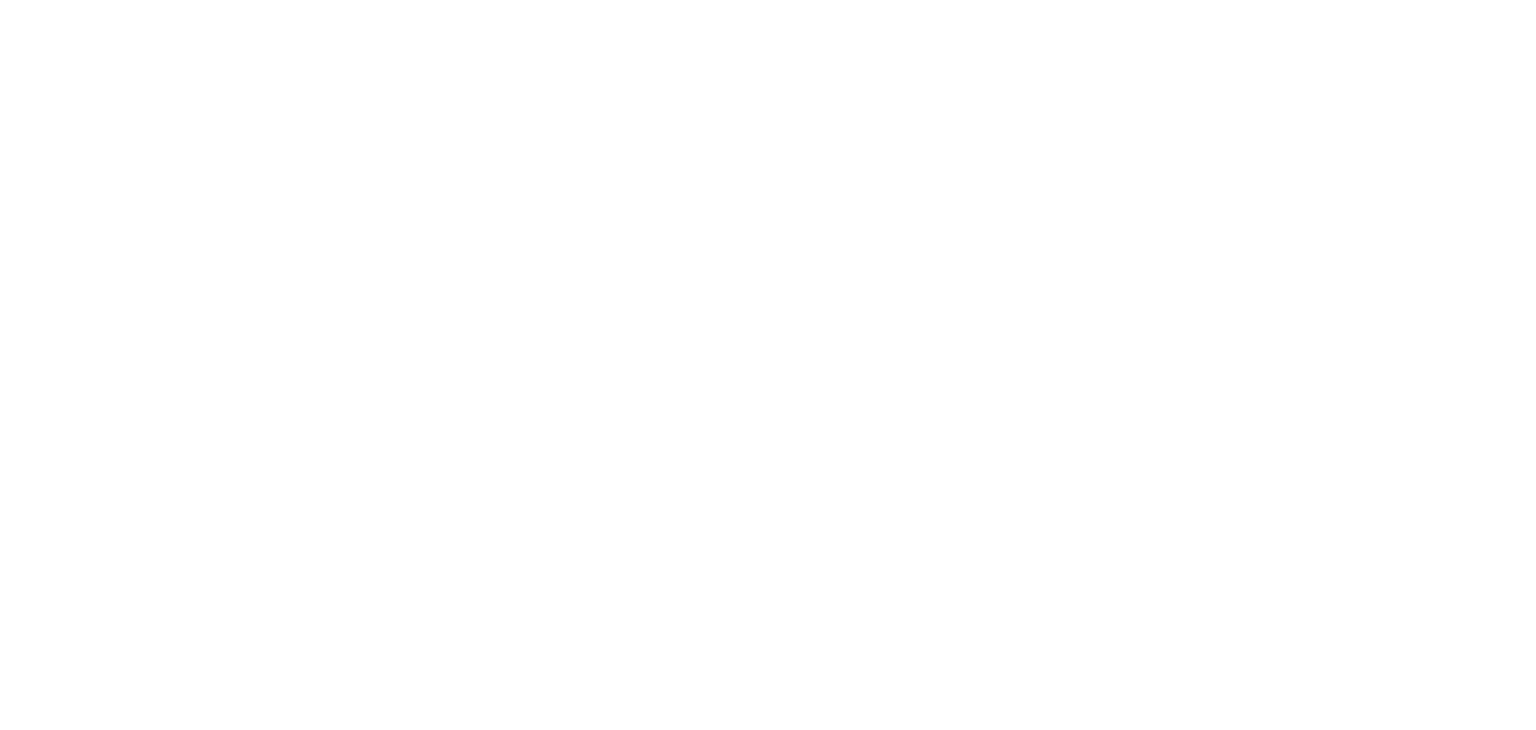 scroll, scrollTop: 0, scrollLeft: 0, axis: both 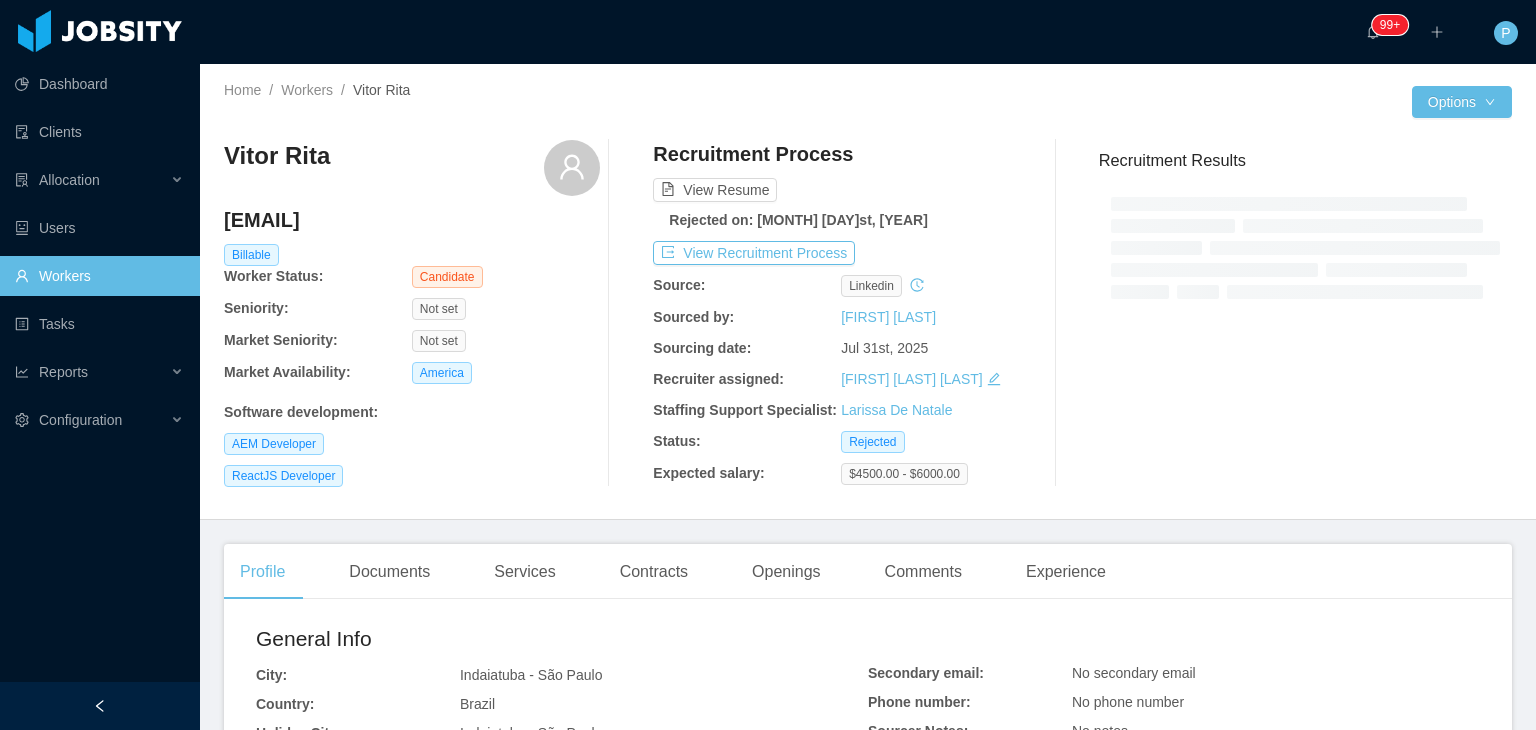 click on "Home / Workers / Vitor Rita /" at bounding box center (546, 90) 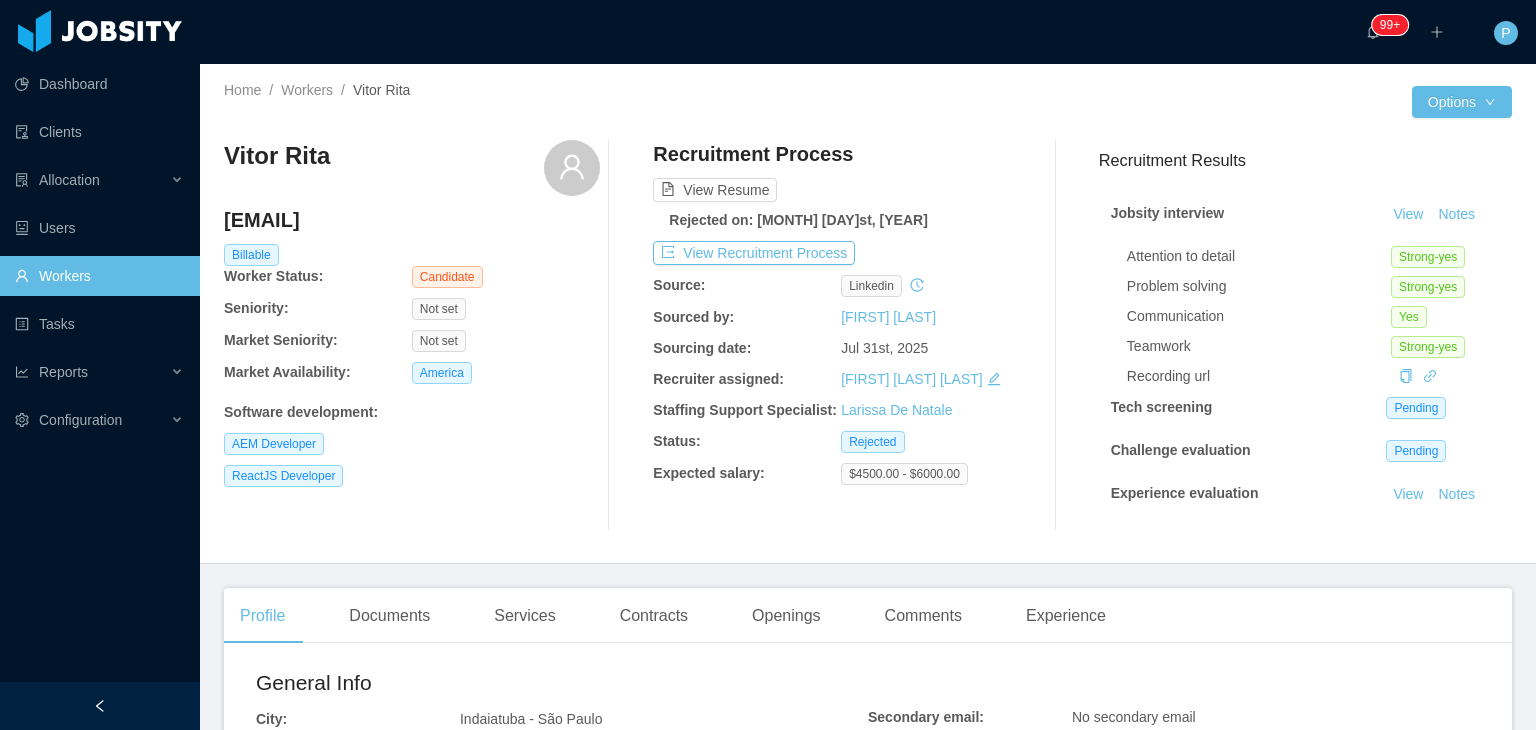 click on "Vitor Rita" at bounding box center [412, 168] 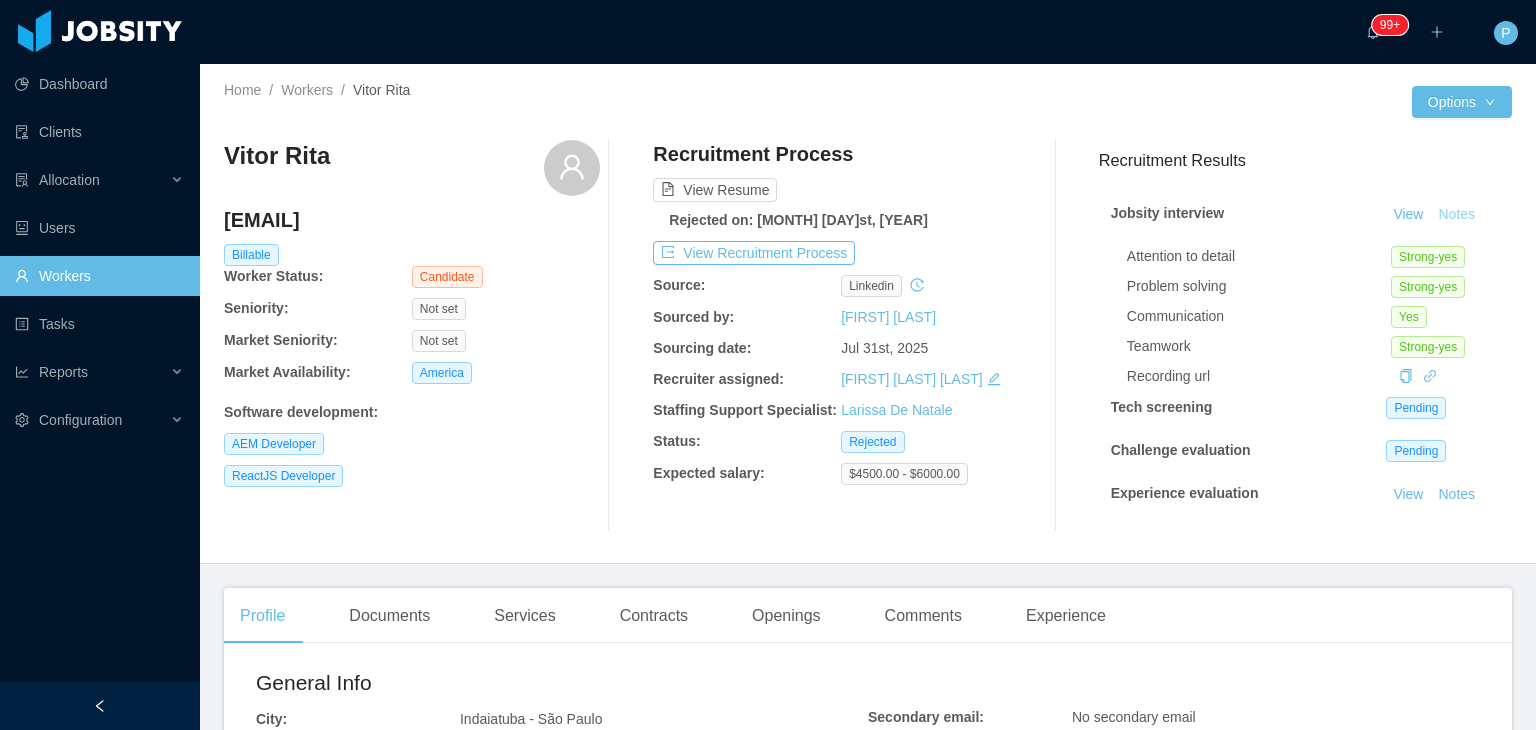 click on "Notes" at bounding box center (1456, 215) 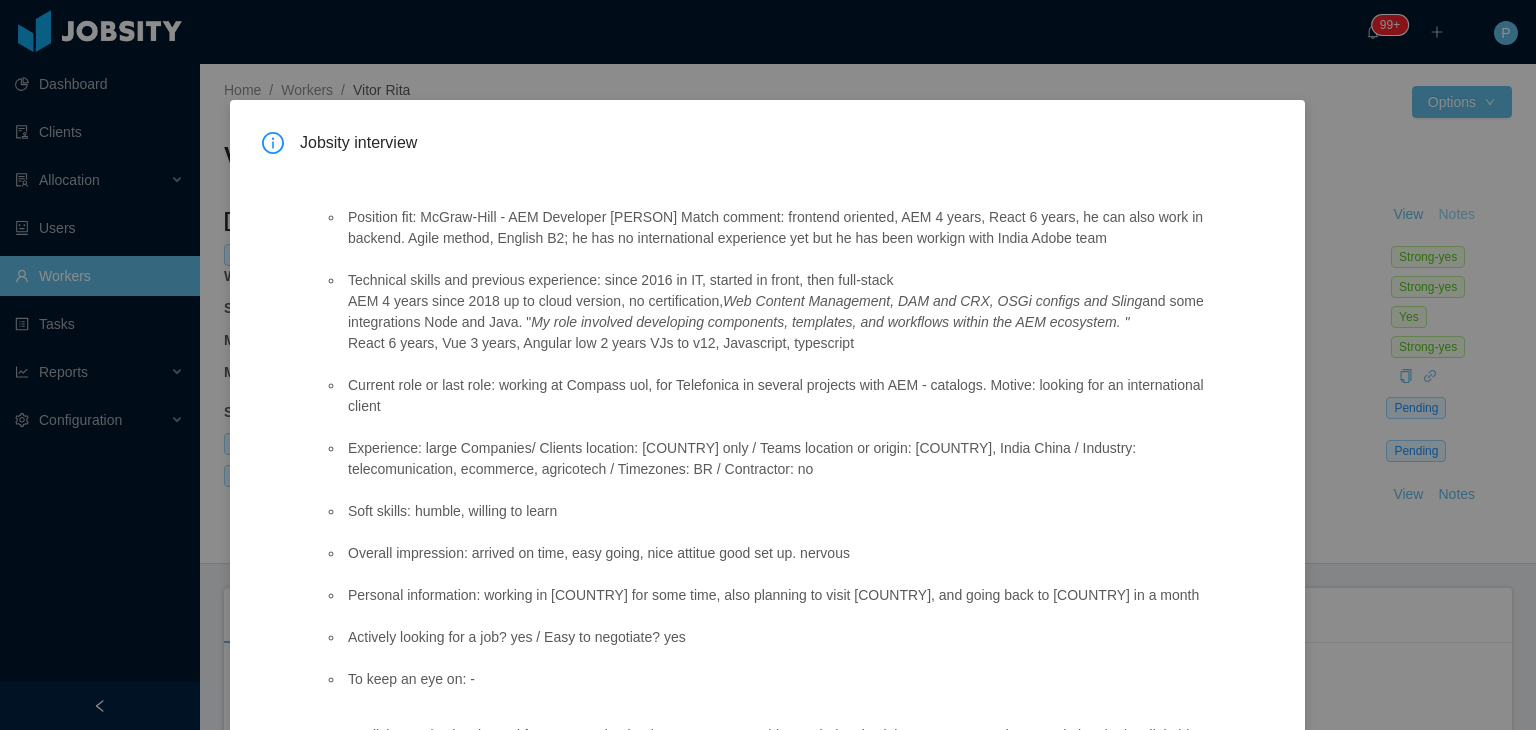 scroll, scrollTop: 80, scrollLeft: 0, axis: vertical 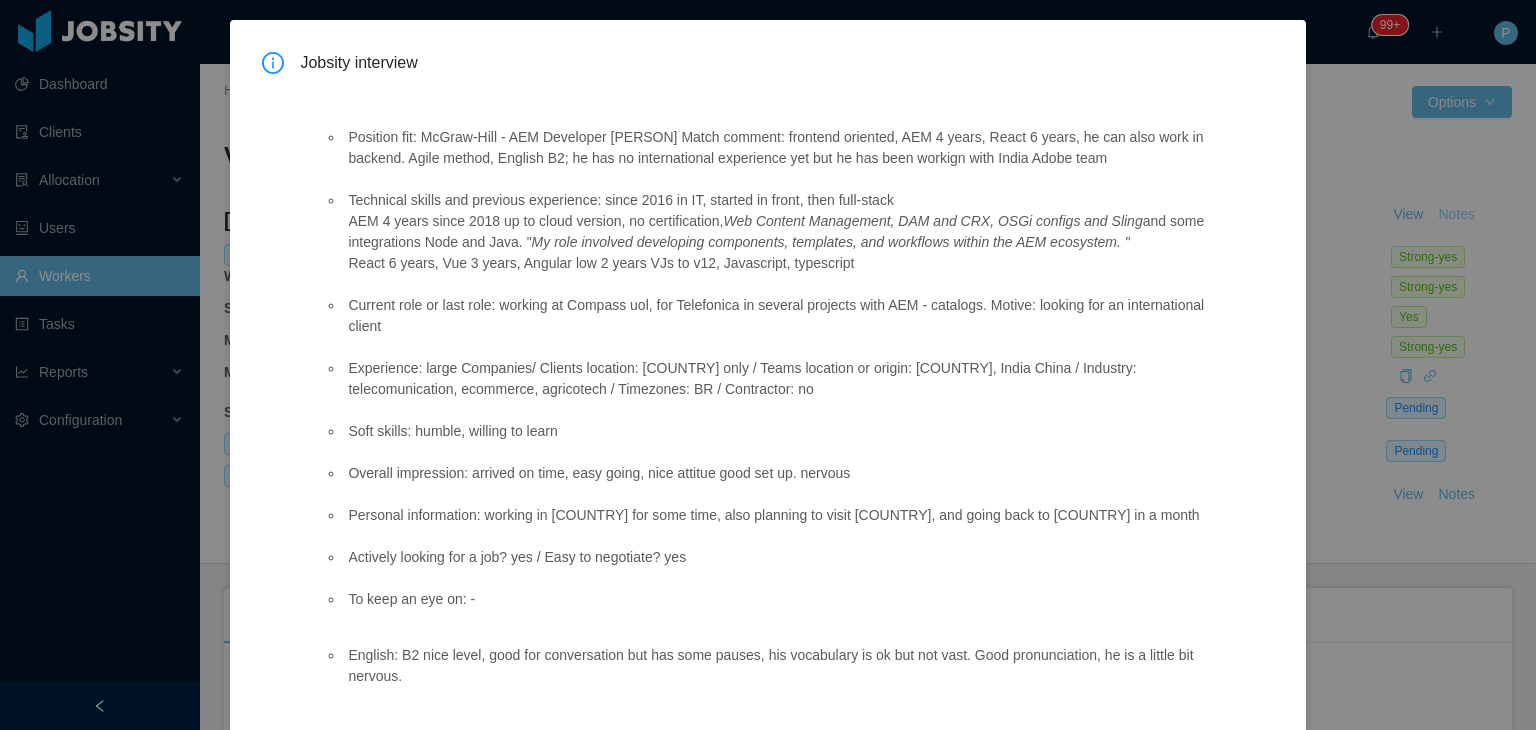 click on "Jobsity interview  Position fit:  McGraw-Hill - AEM Developer [Vijay Yadav]     Match comment: frontend oriented, AEM 4 years, React 6 years, he can also work in backend. Agile method, English B2; he has no international experience yet but he has been workign with India Adobe team Technical skills and previous experience: since 2016 in IT, started in front, then full-stack AEM 4 years since 2018 up to cloud version, no certification,  Web Content Management, DAM and CRX, OSGi configs and Sling  and some integrations Node and Java. " My role involved developing components, templates, and workflows within the AEM ecosystem. " React 6 years, Vue 3 years, Angular low 2 years VJs to v12, Javascript, typescript Current role or last role: working at Compass uol, for Telefonica in several projects with AEM - catalogs. Motive: looking for an international client Soft skills: humble, willing to learn Overall impression: arrived on time, easy going, nice attitue good set up. nervous To keep an eye on: -
OK" at bounding box center (768, 365) 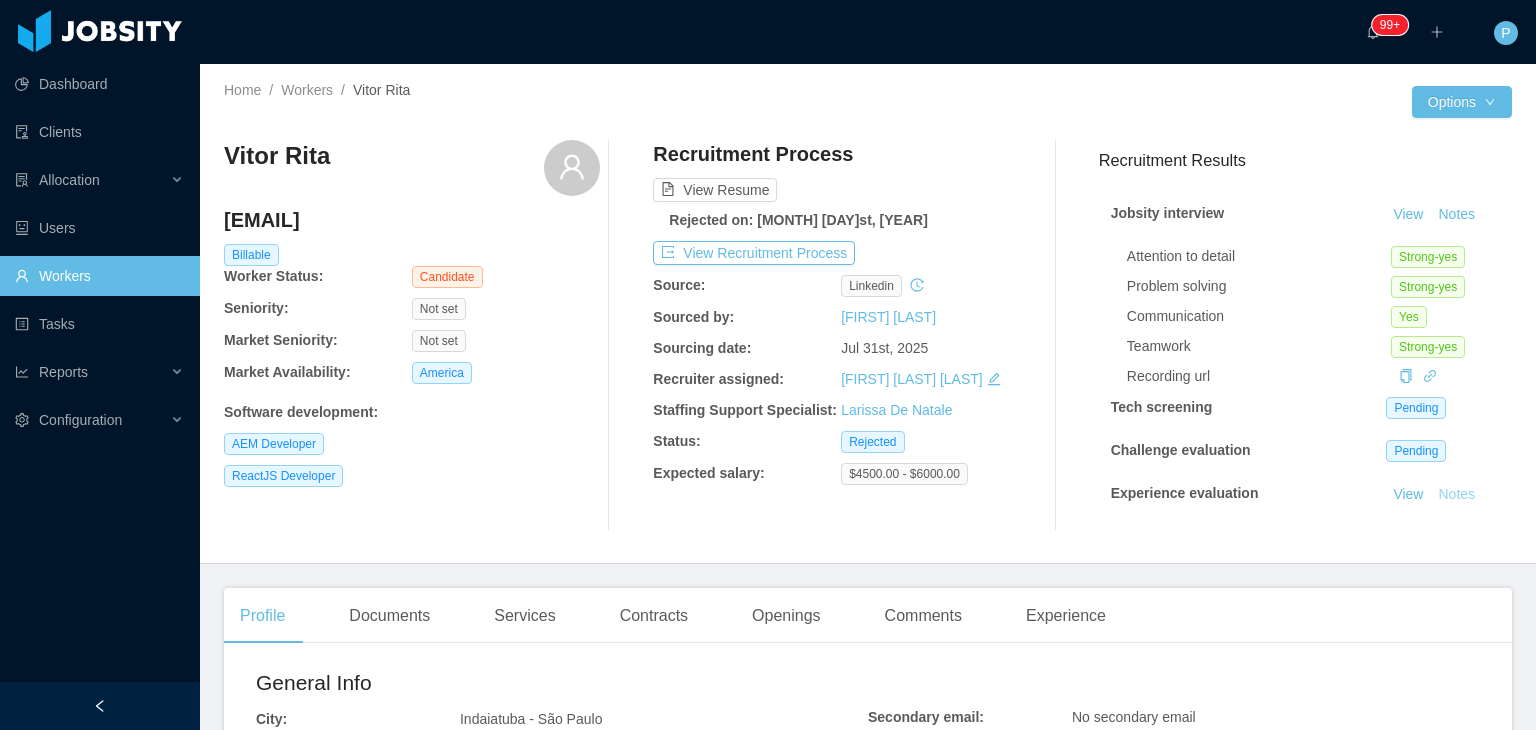 click on "Notes" at bounding box center [1456, 495] 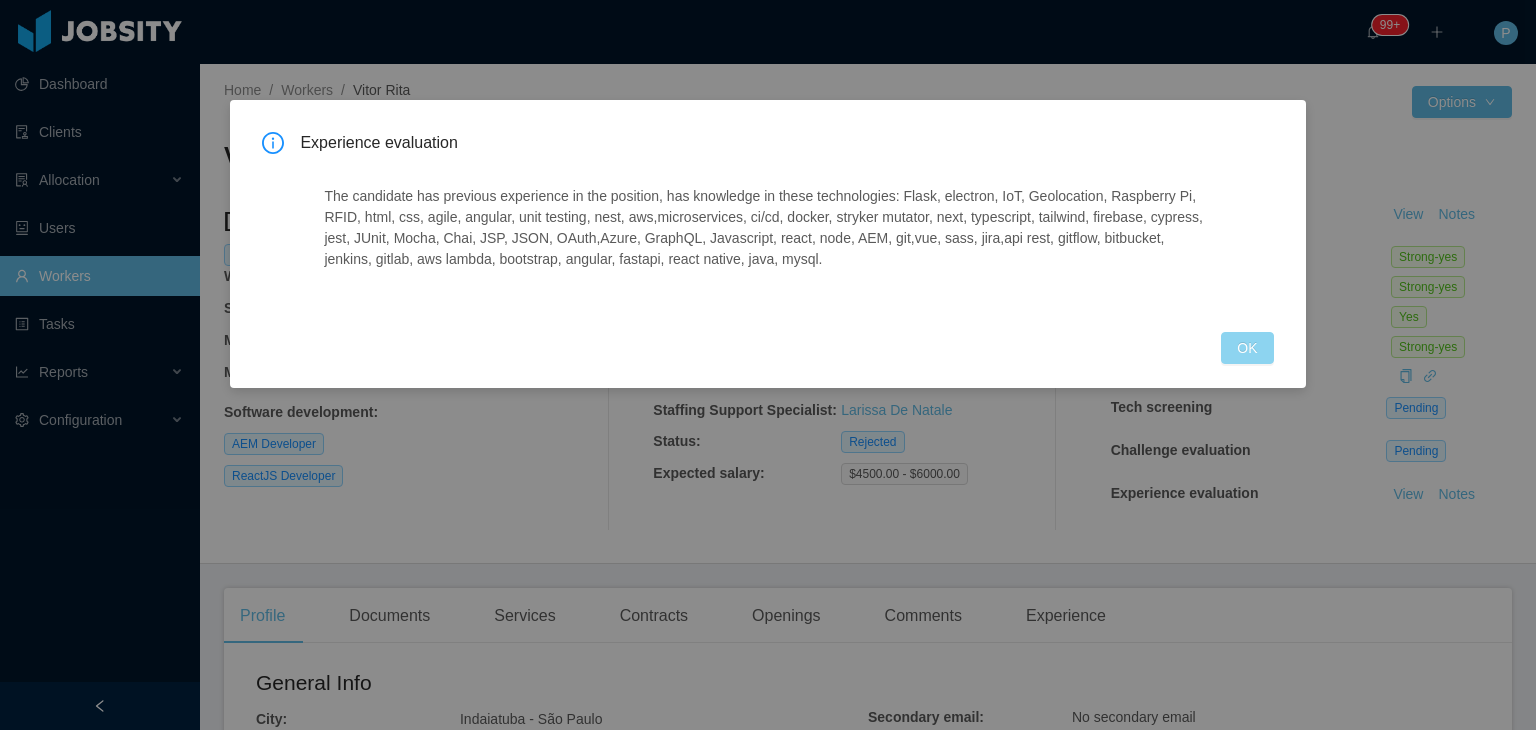 click on "OK" at bounding box center (1247, 348) 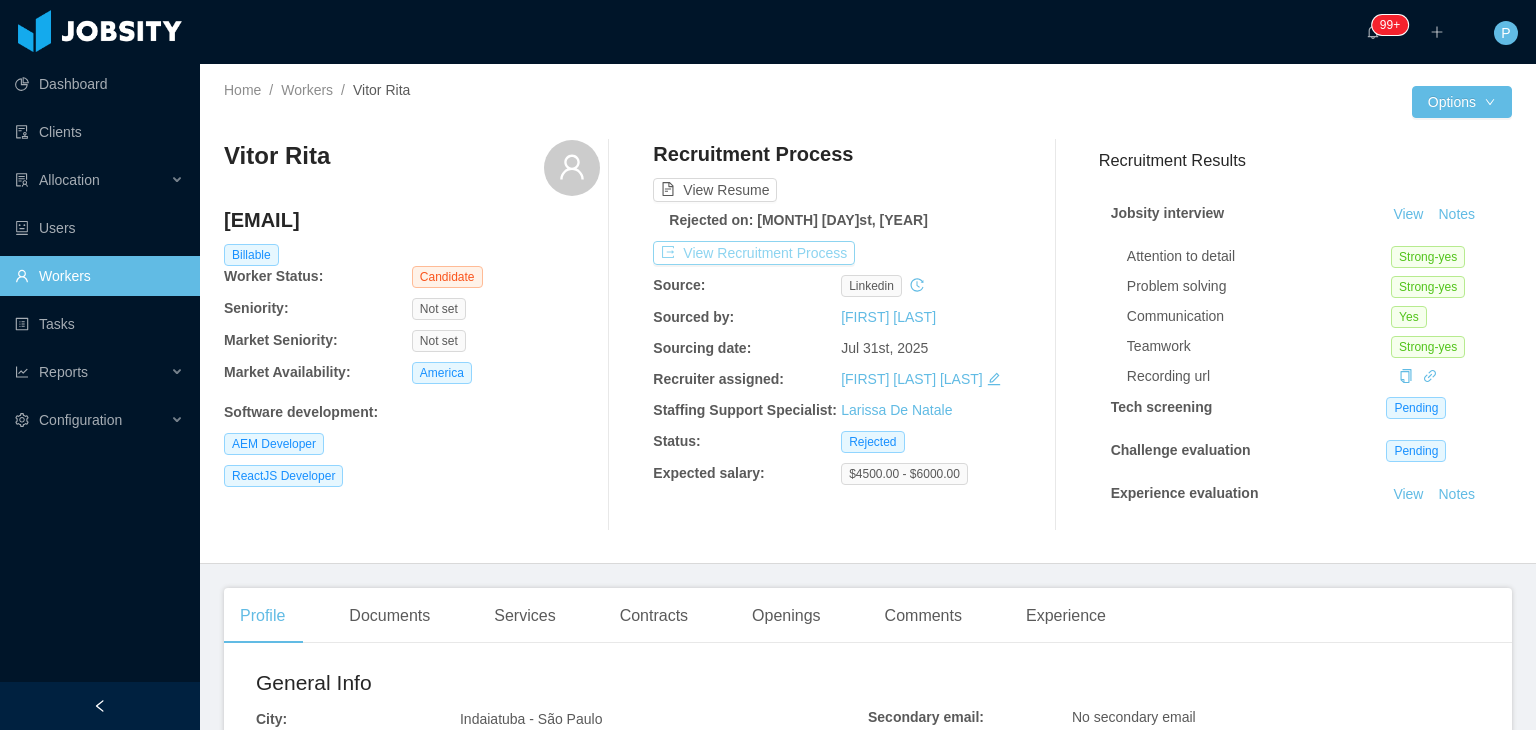 click on "View Recruitment Process" at bounding box center (754, 253) 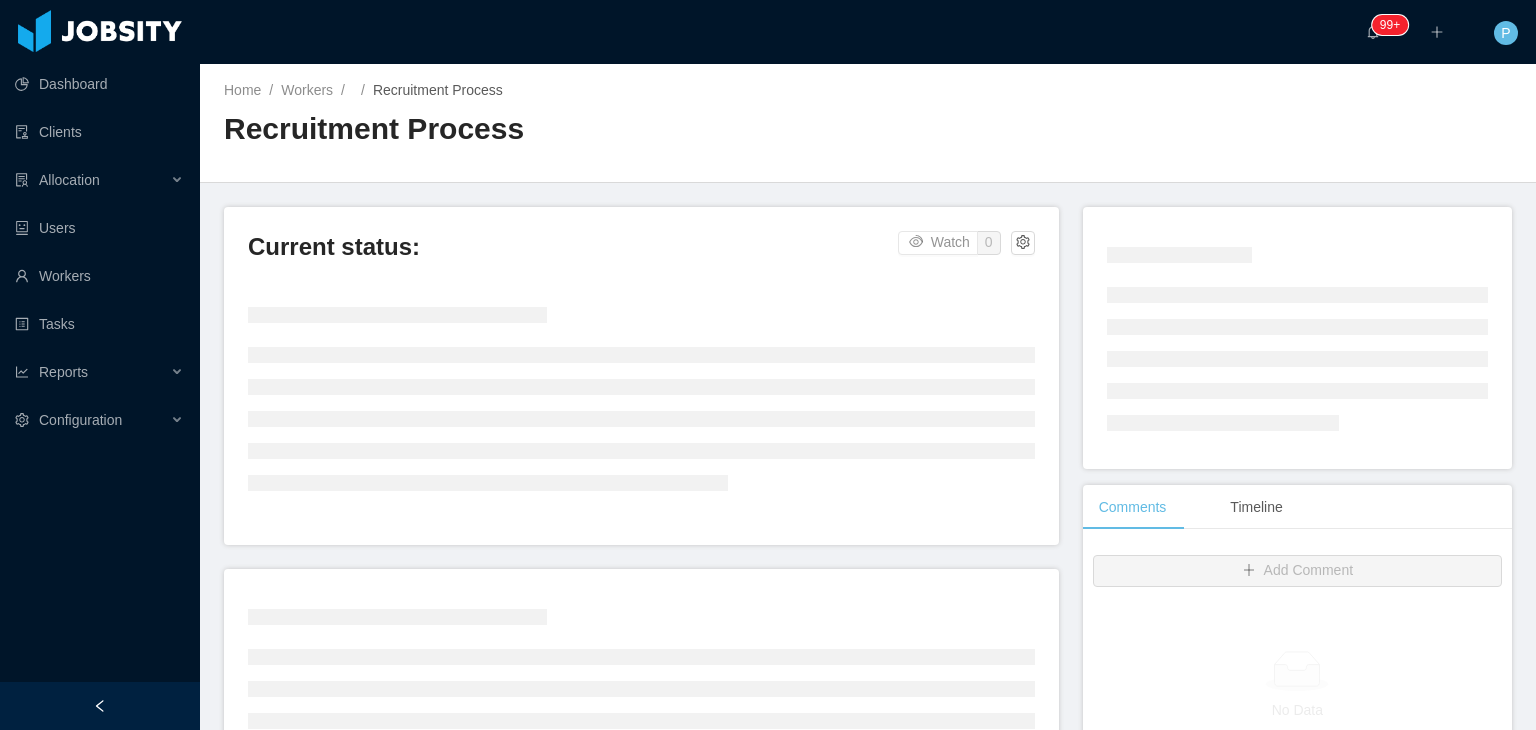 click on "Home / Workers / / Recruitment Process / Recruitment Process" at bounding box center [868, 123] 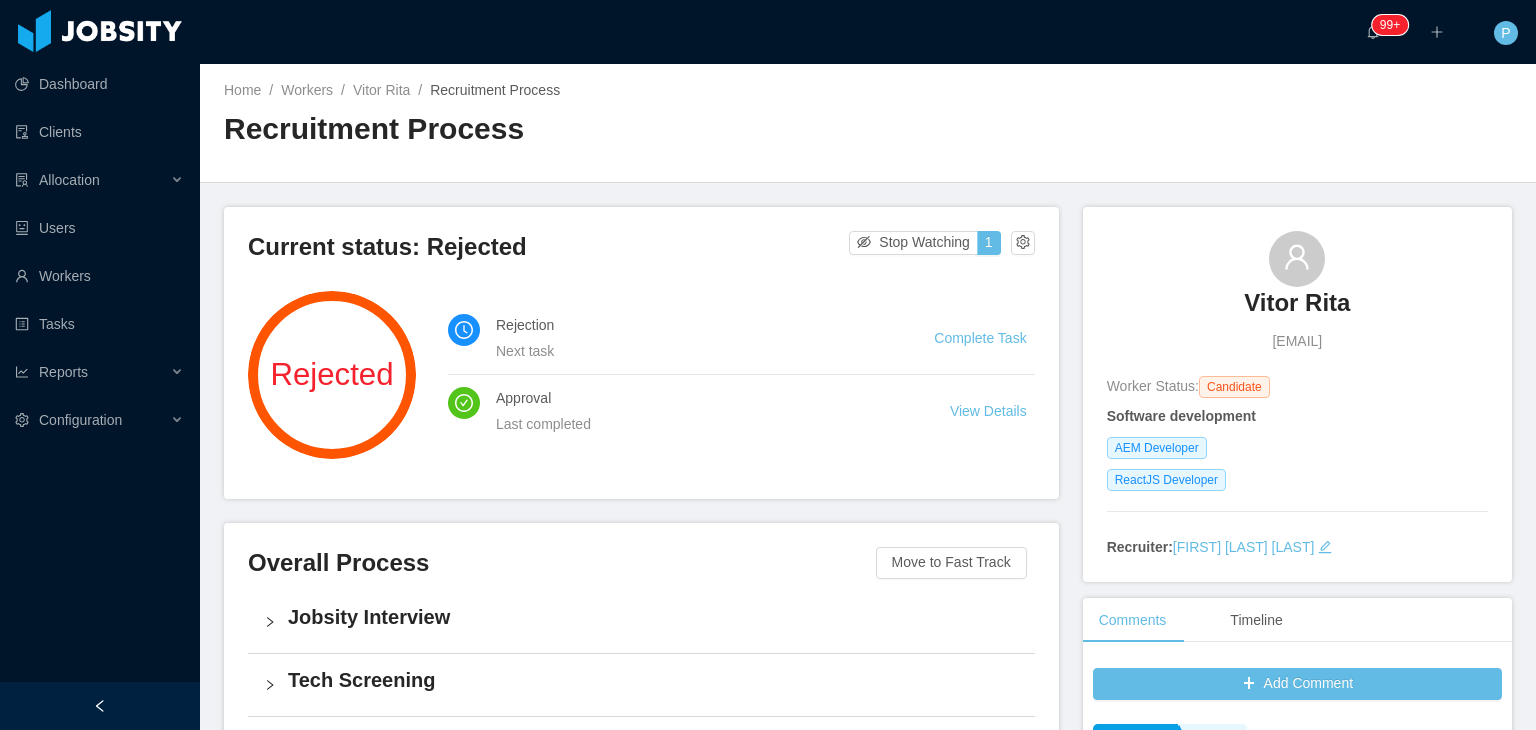 scroll, scrollTop: 0, scrollLeft: 0, axis: both 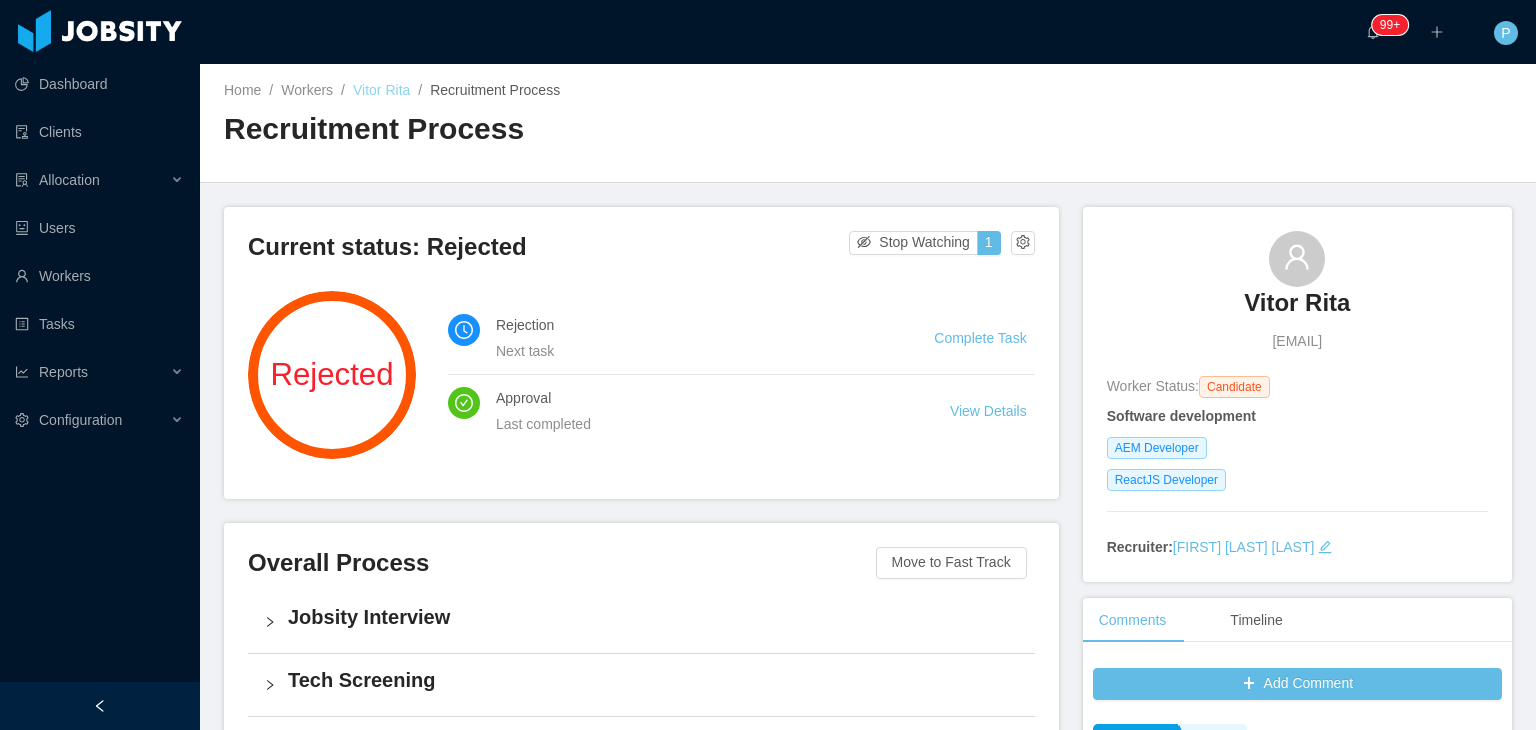 click on "Vitor Rita" at bounding box center (381, 90) 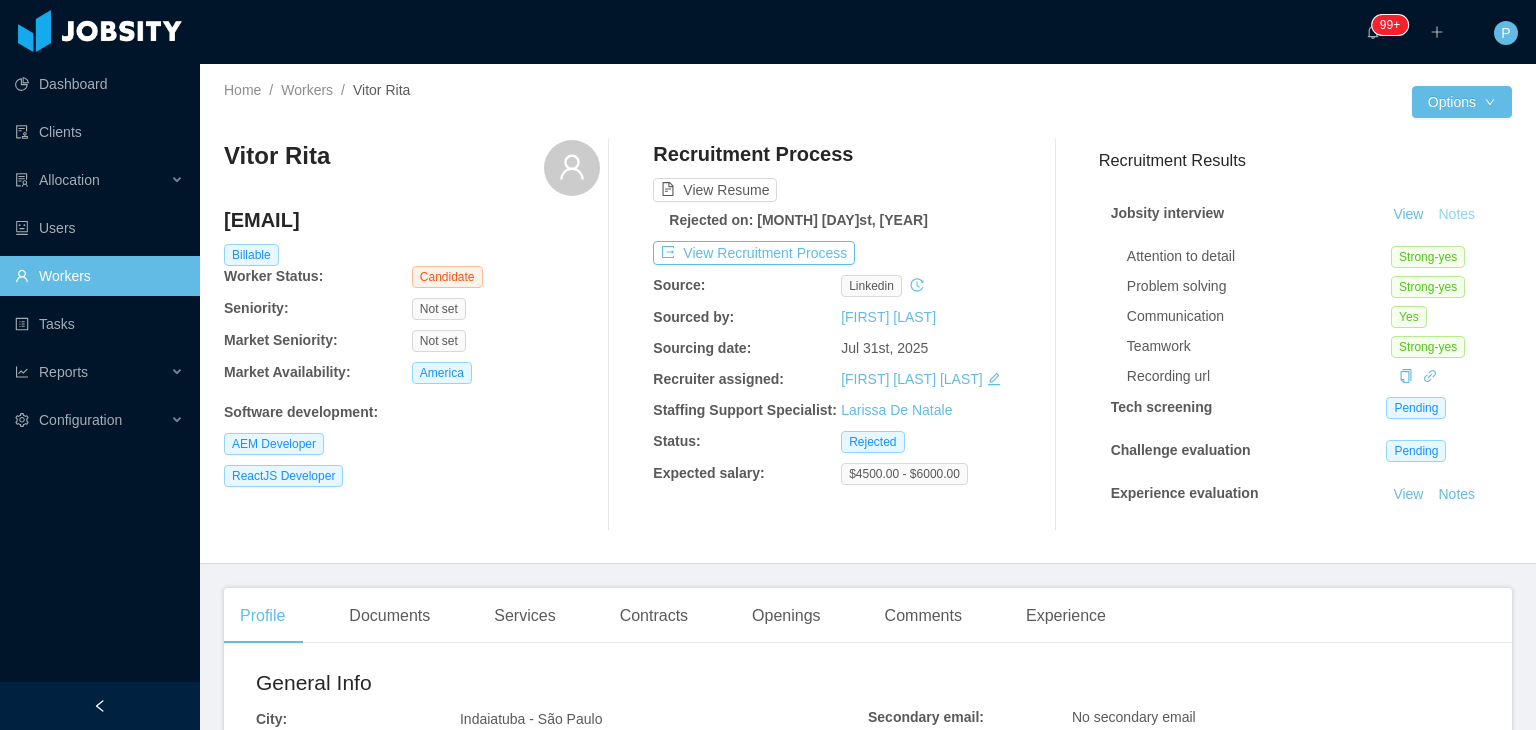click on "Notes" at bounding box center [1456, 215] 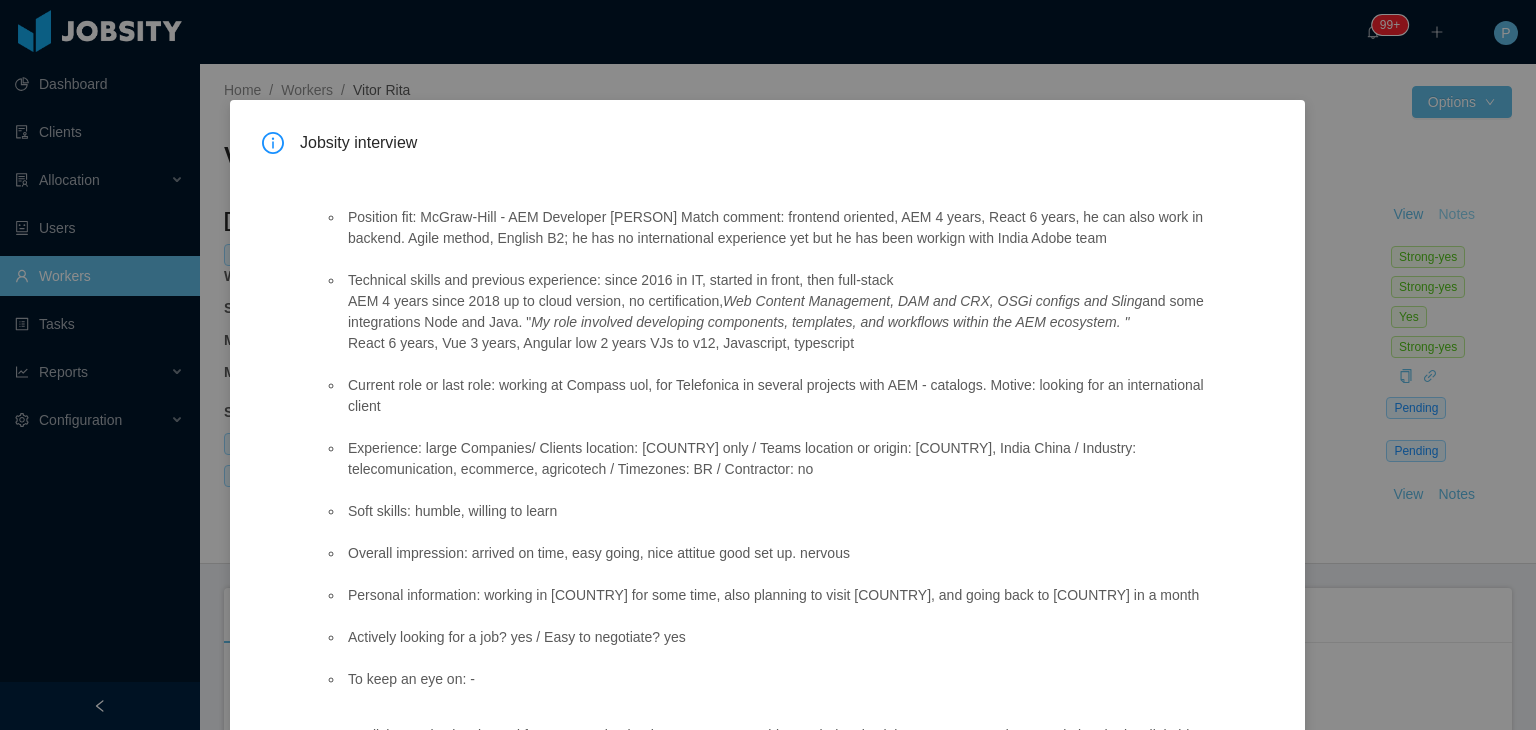 scroll, scrollTop: 80, scrollLeft: 0, axis: vertical 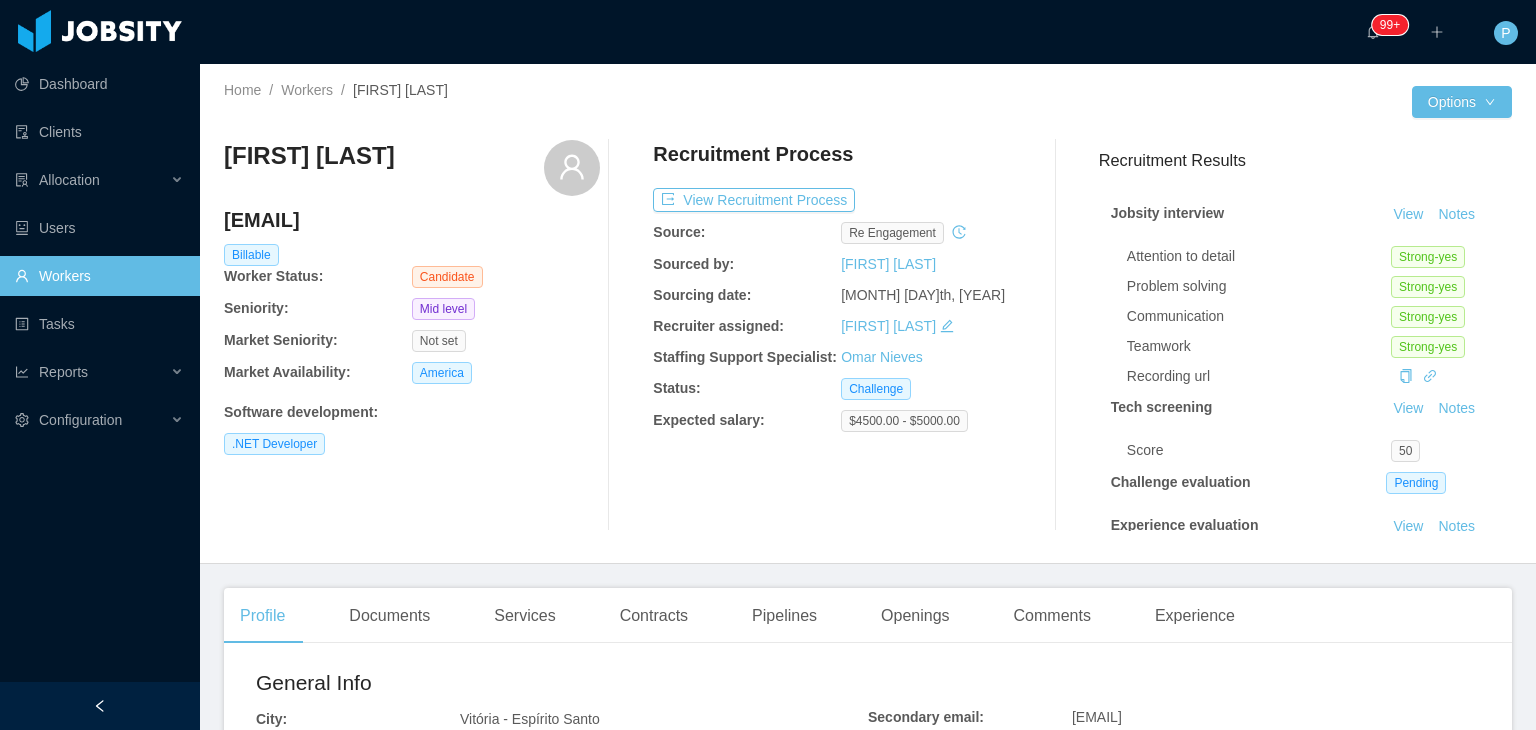 click on "Billable" at bounding box center [412, 255] 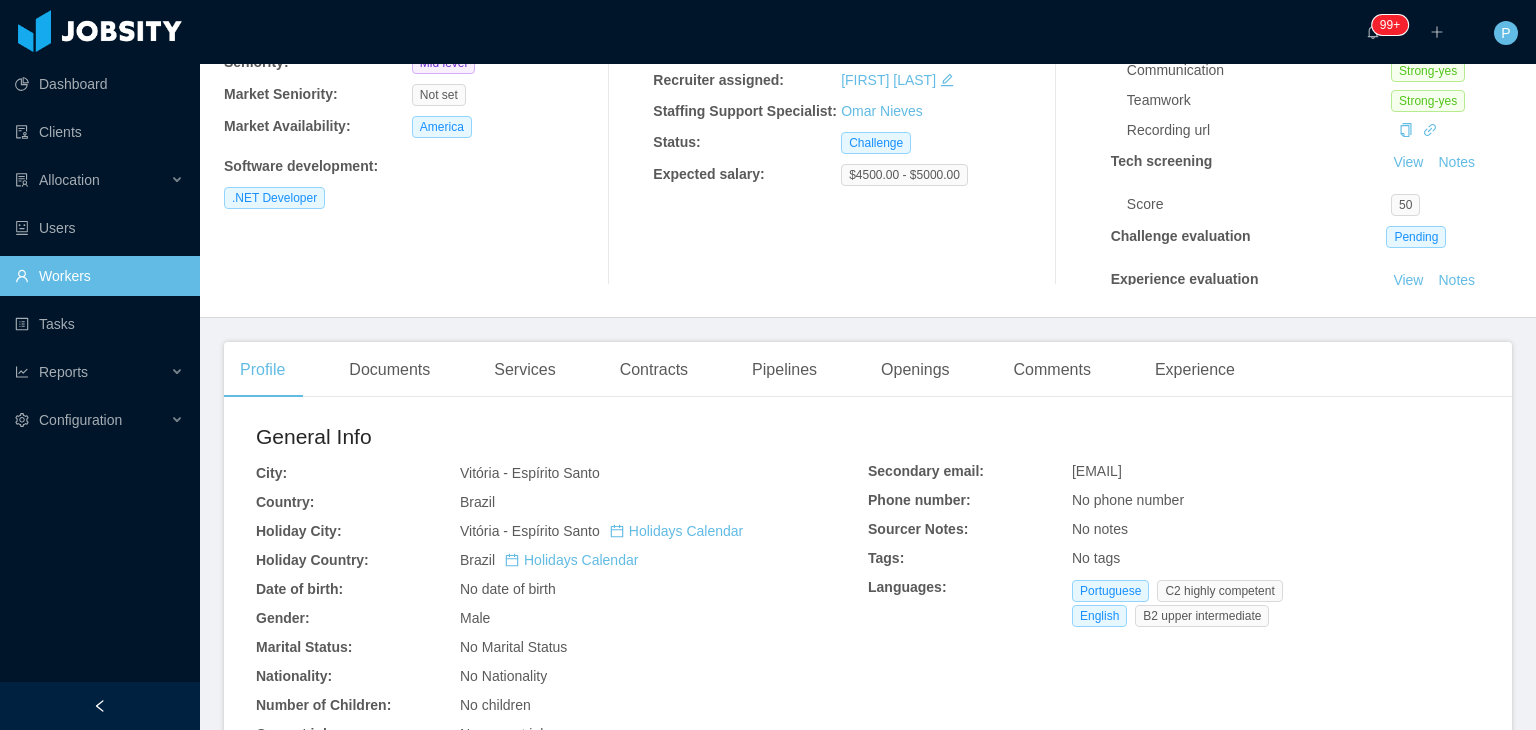 scroll, scrollTop: 520, scrollLeft: 0, axis: vertical 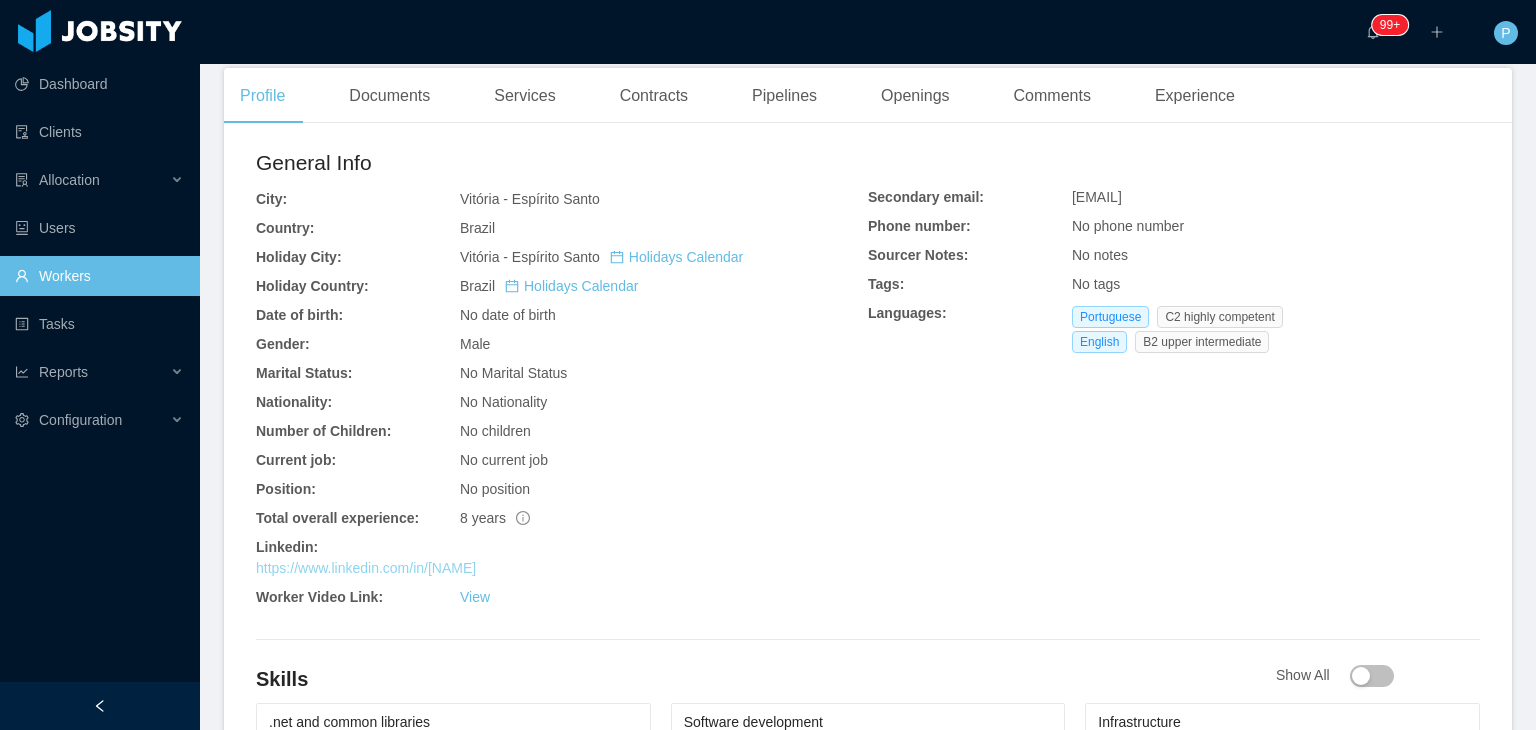 click on "https://www.linkedin.com/in/diego-lanes-a68071156" at bounding box center [366, 568] 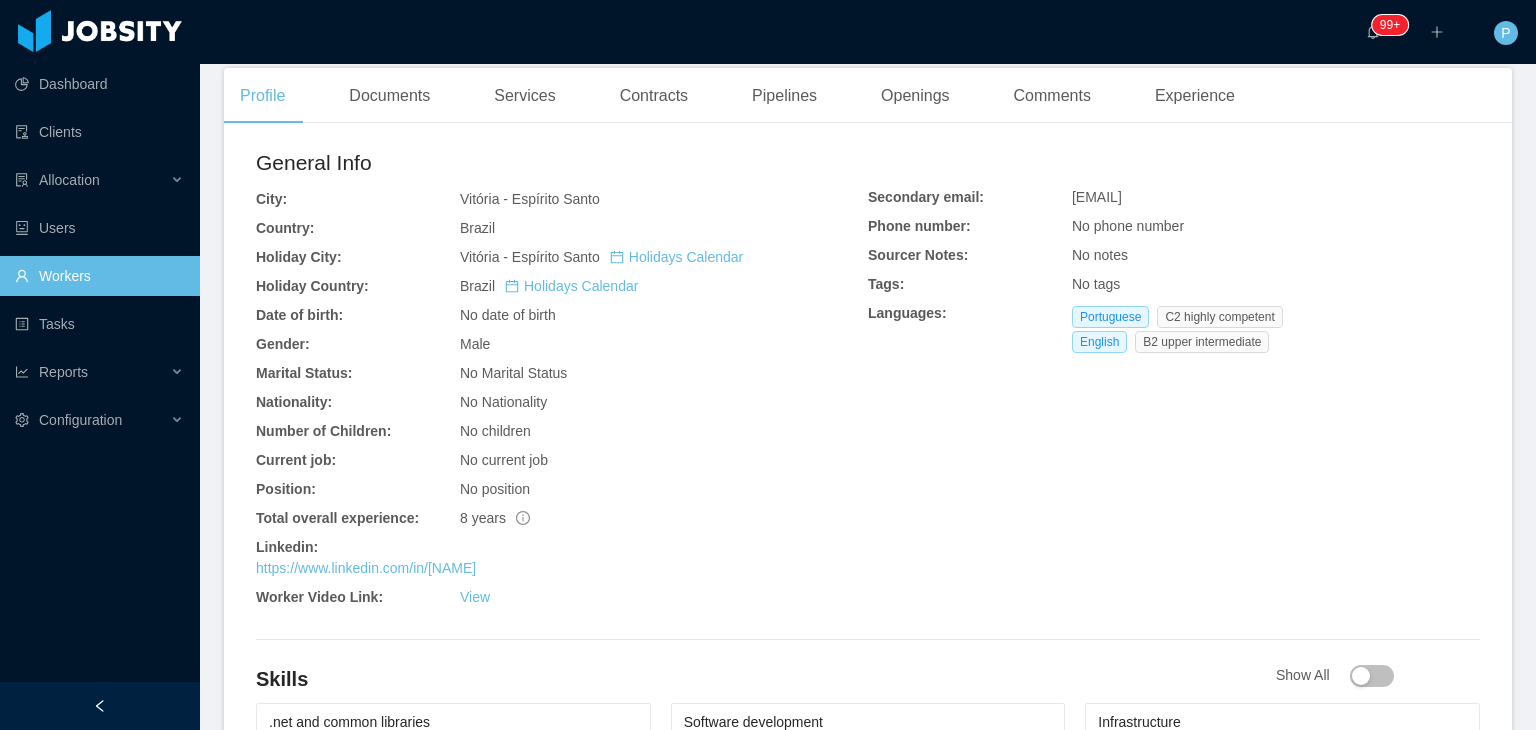 scroll, scrollTop: 0, scrollLeft: 0, axis: both 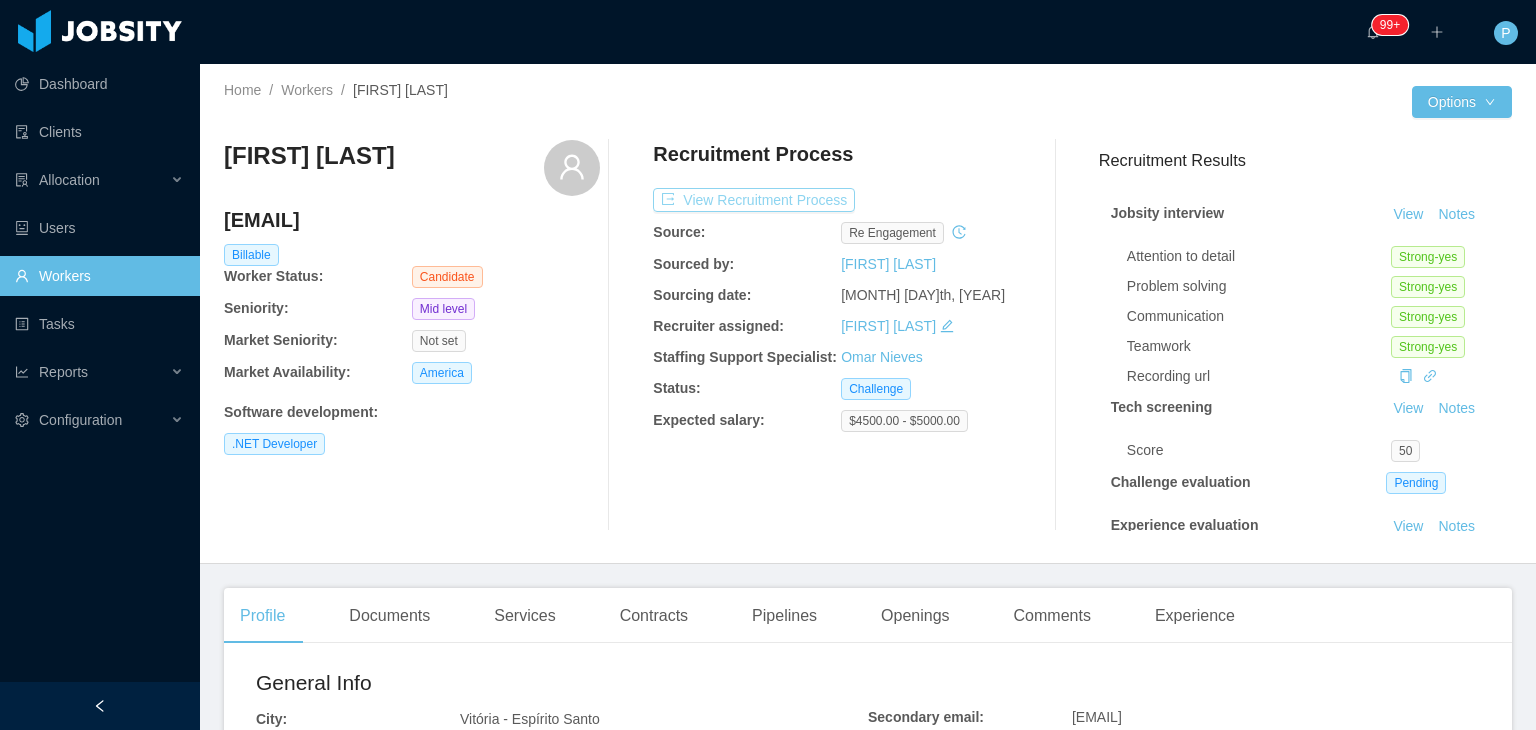 click on "View Recruitment Process" at bounding box center [754, 200] 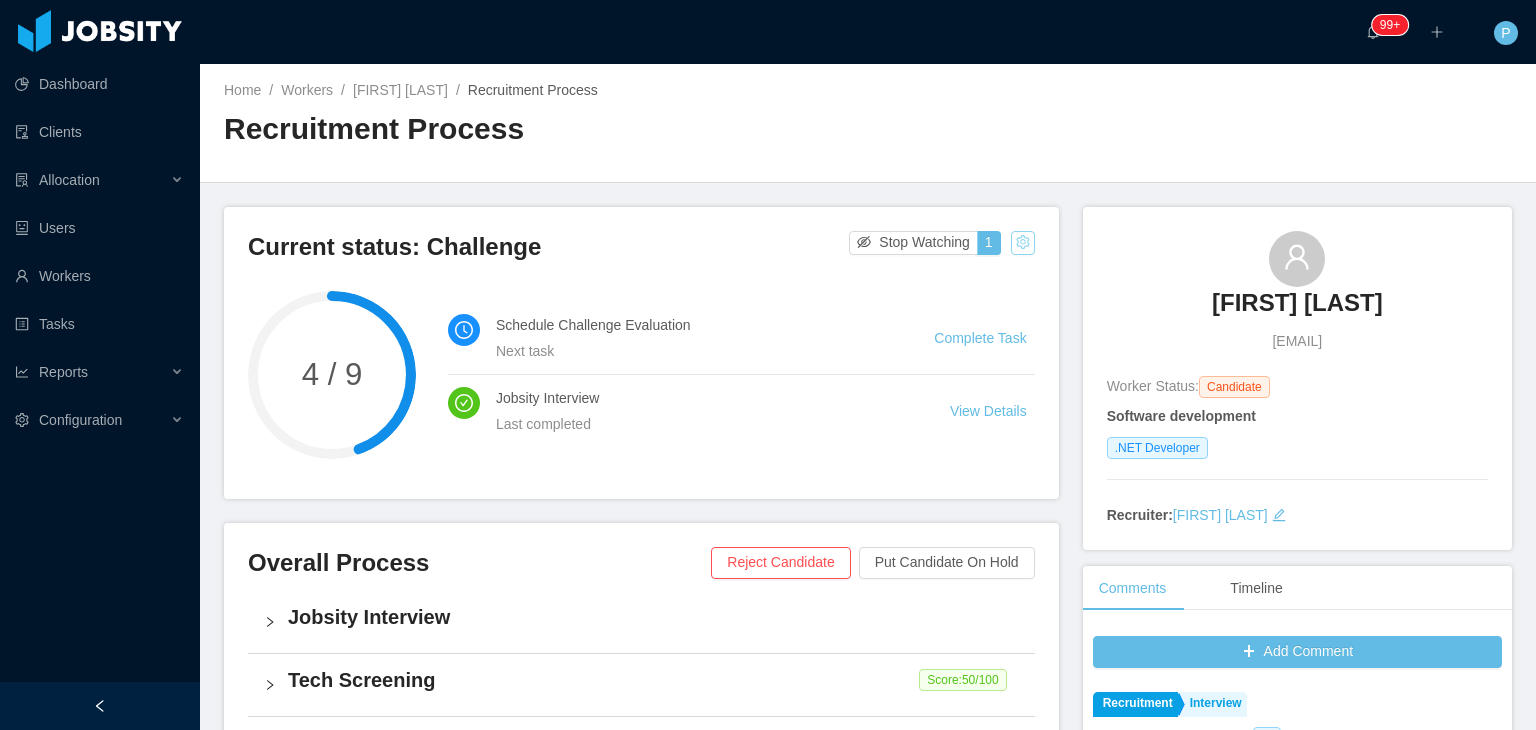 click at bounding box center (1023, 243) 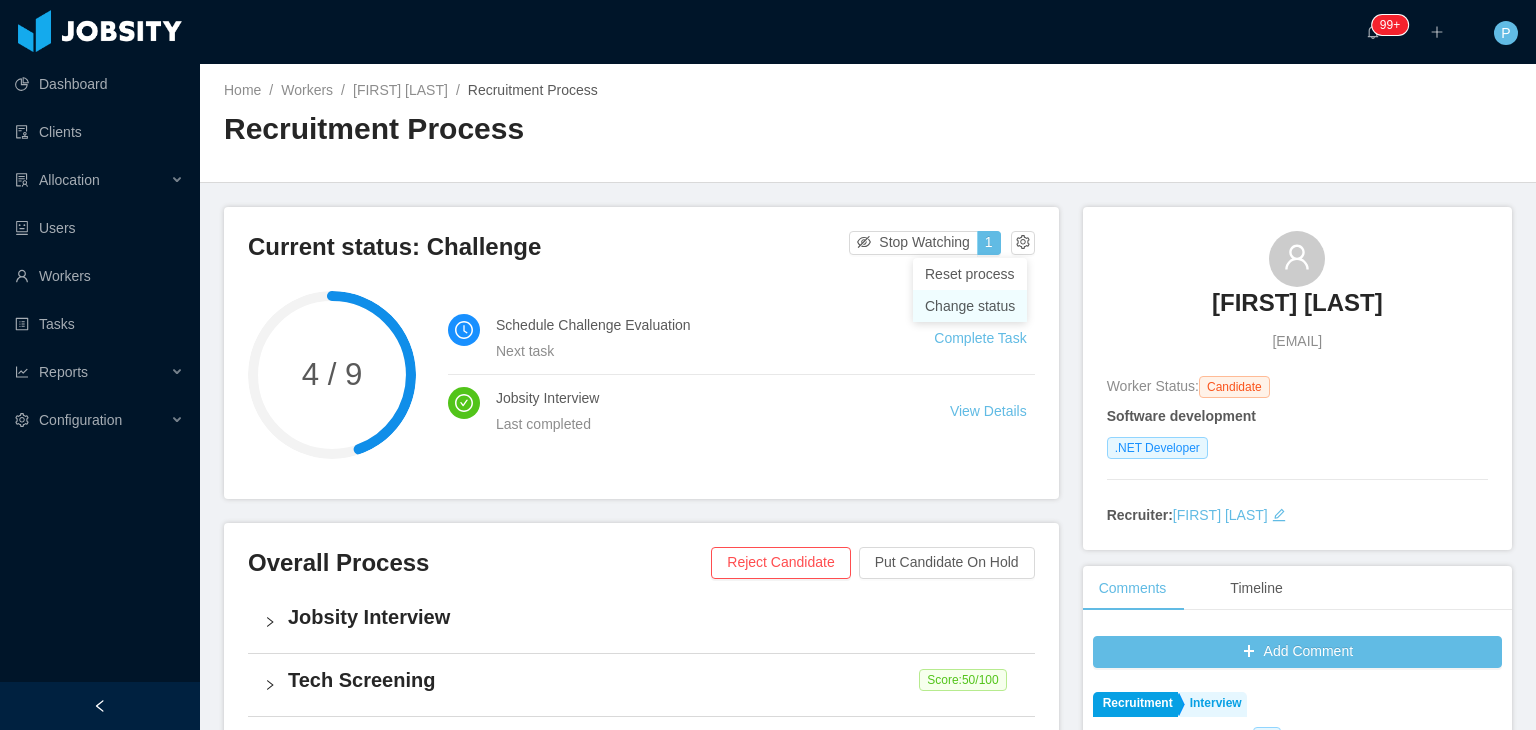 click on "Change status" at bounding box center (970, 306) 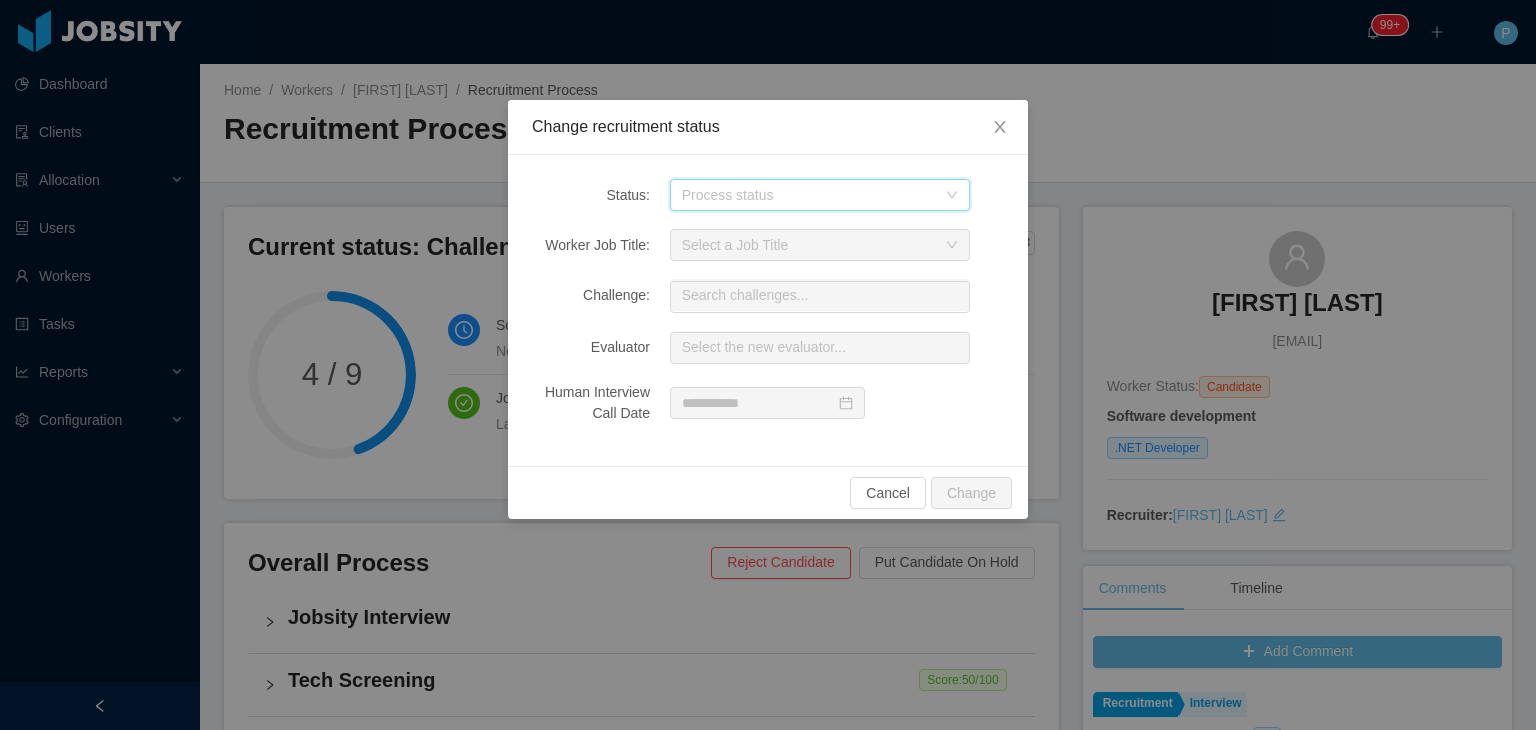click on "Process status" at bounding box center (813, 195) 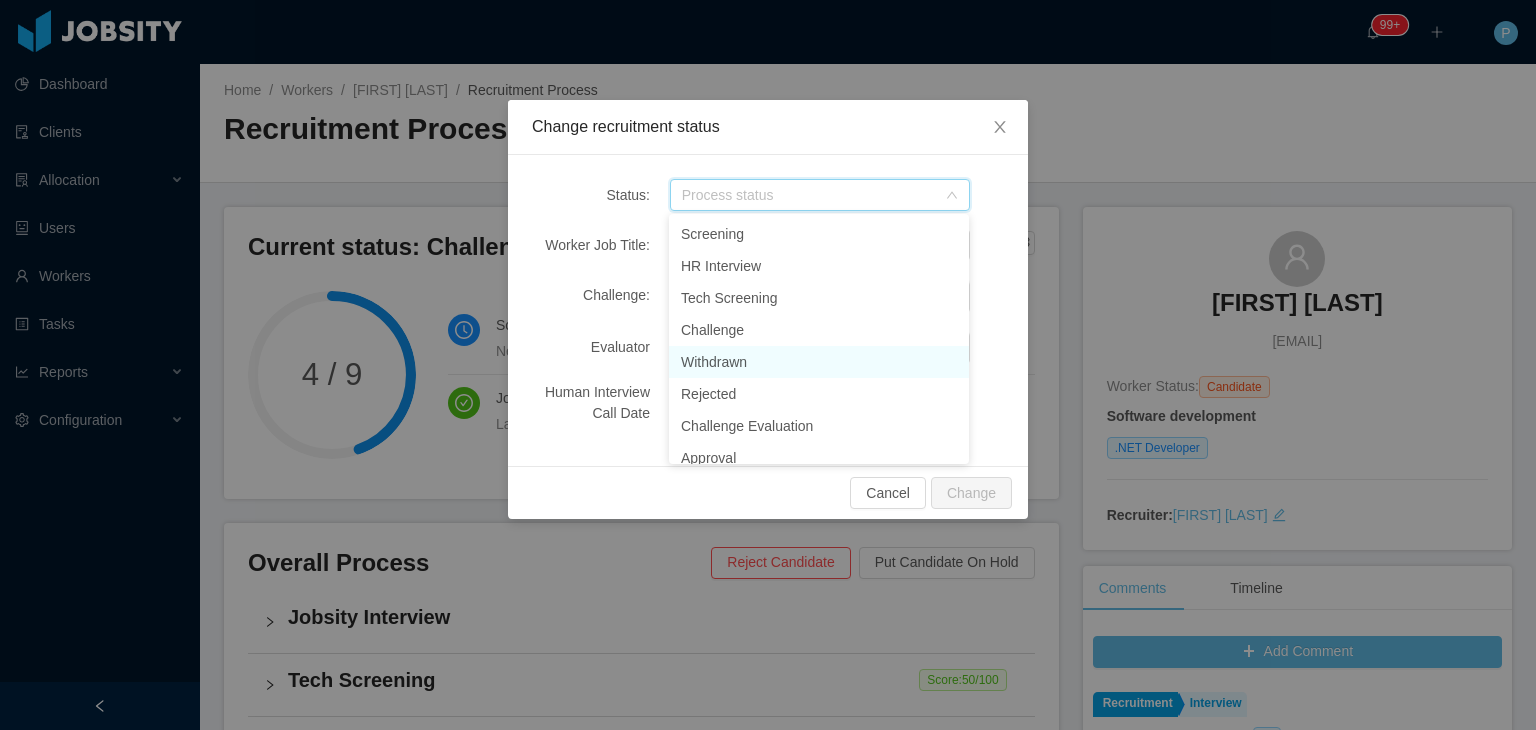 click on "Withdrawn" at bounding box center [819, 362] 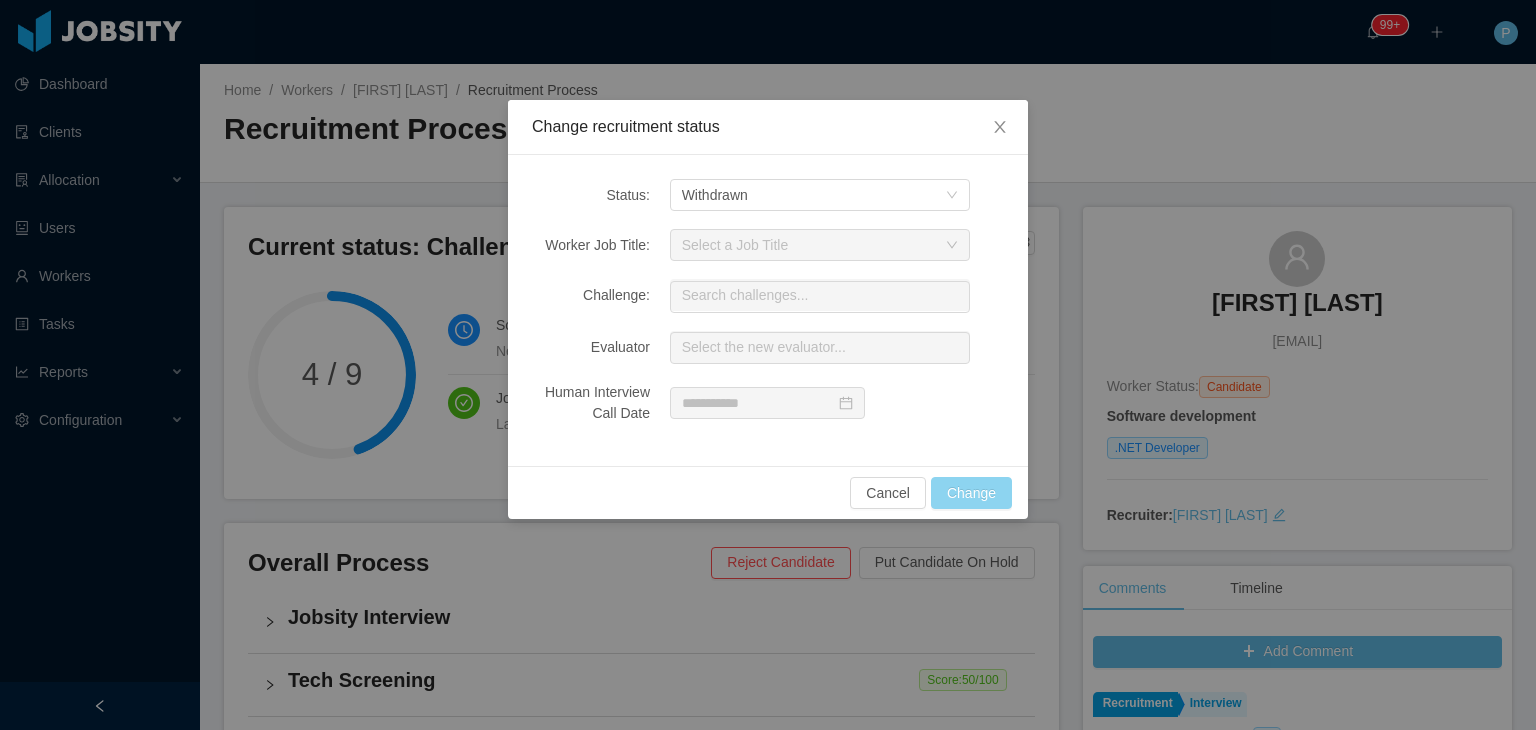 click on "Change" at bounding box center (971, 493) 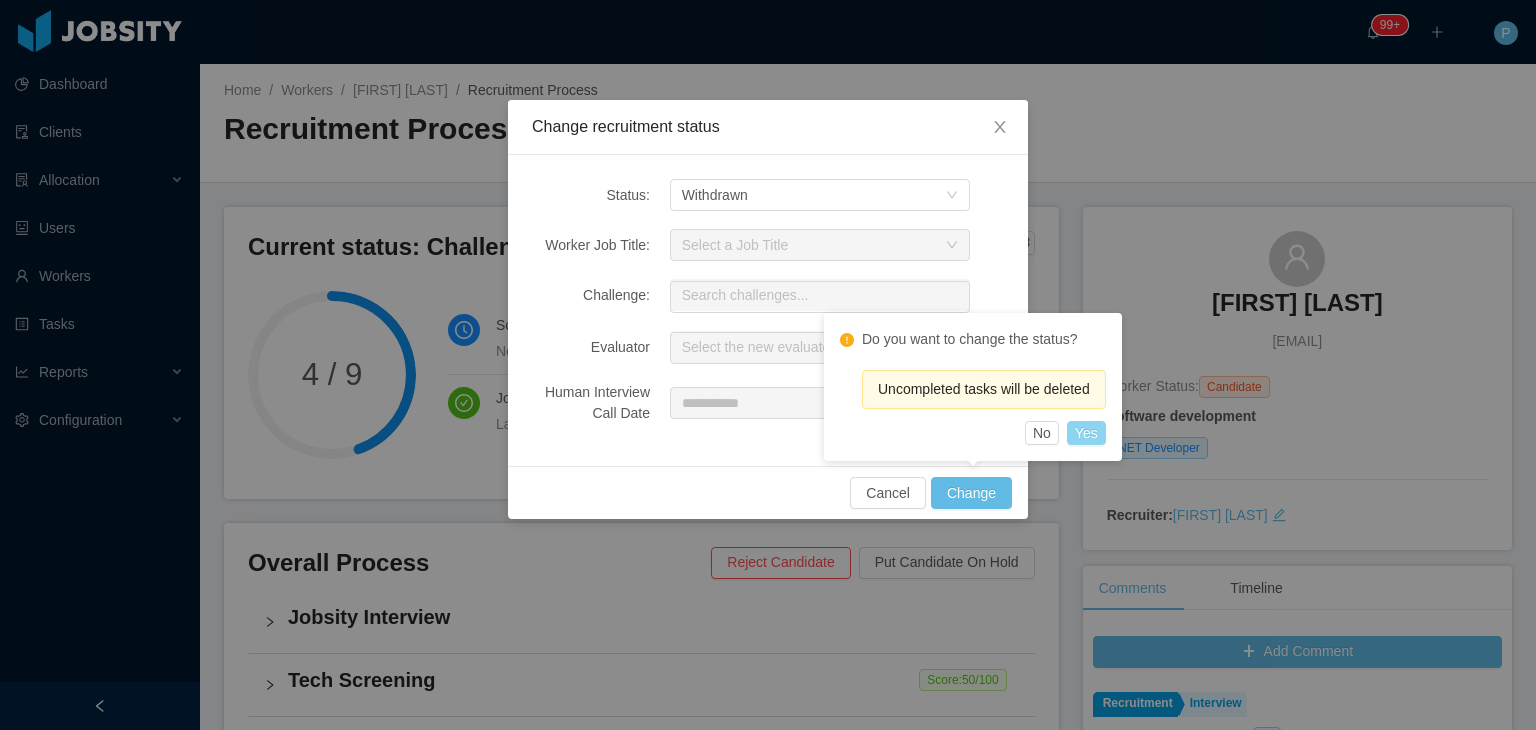 click on "Yes" at bounding box center (1086, 433) 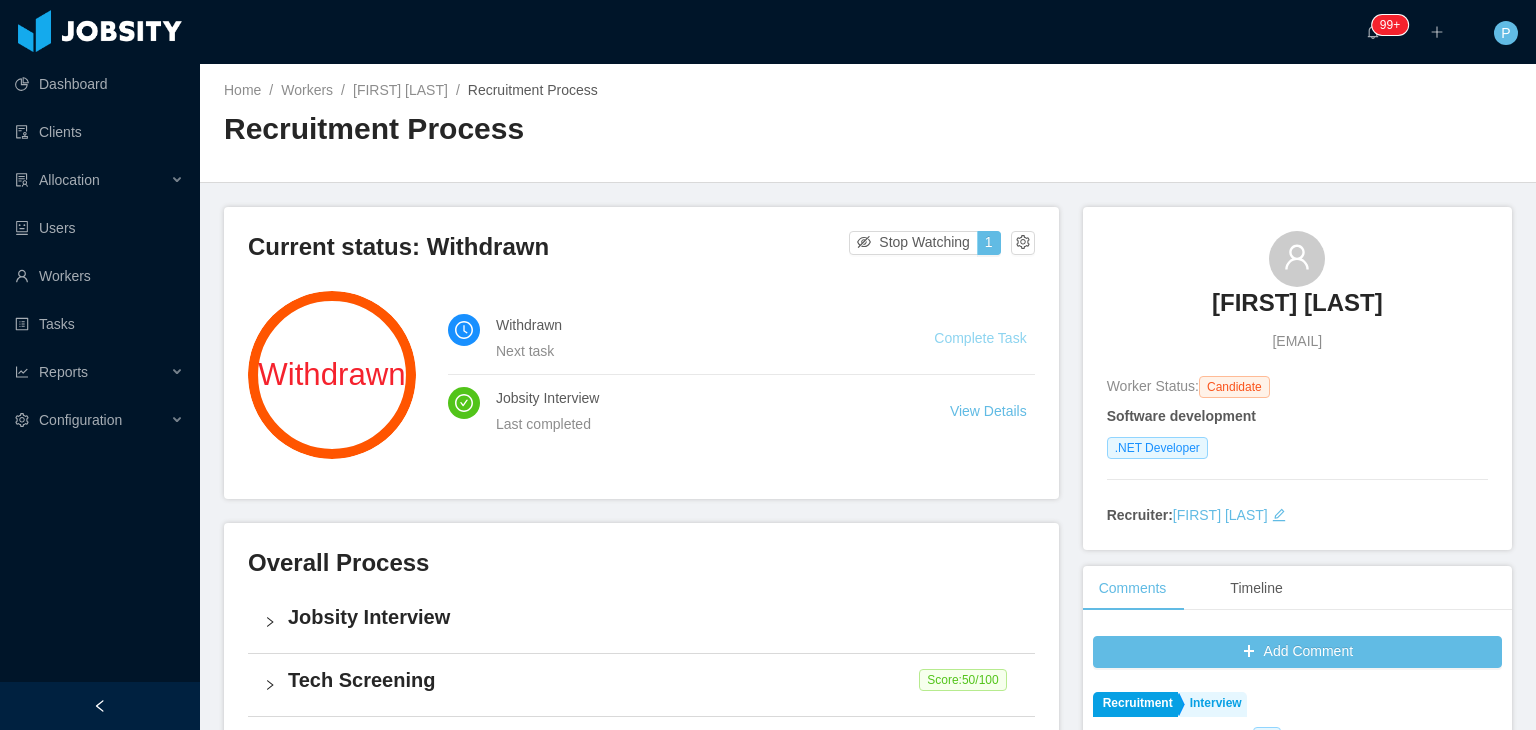 click on "Complete Task" at bounding box center [980, 338] 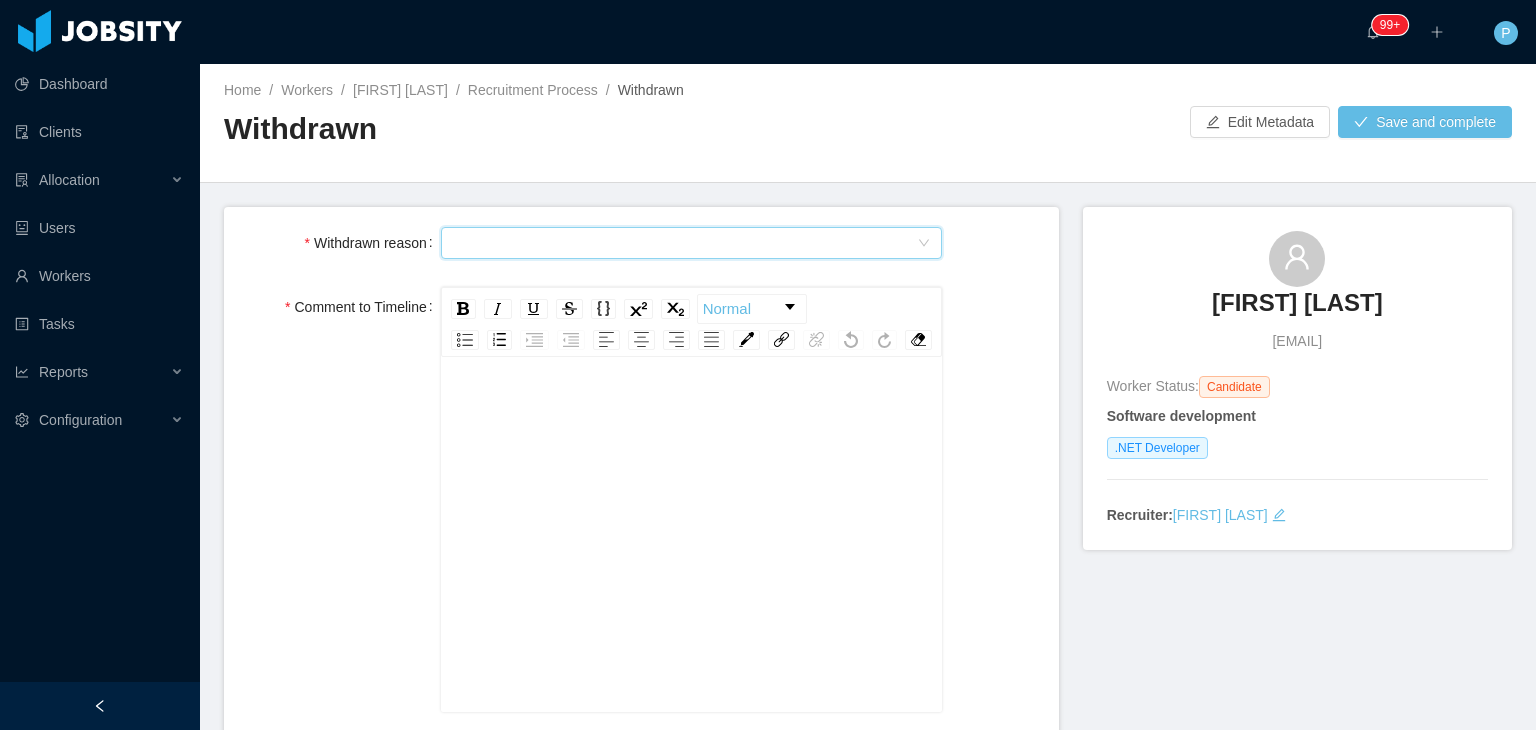 click on "Select Type" at bounding box center (685, 243) 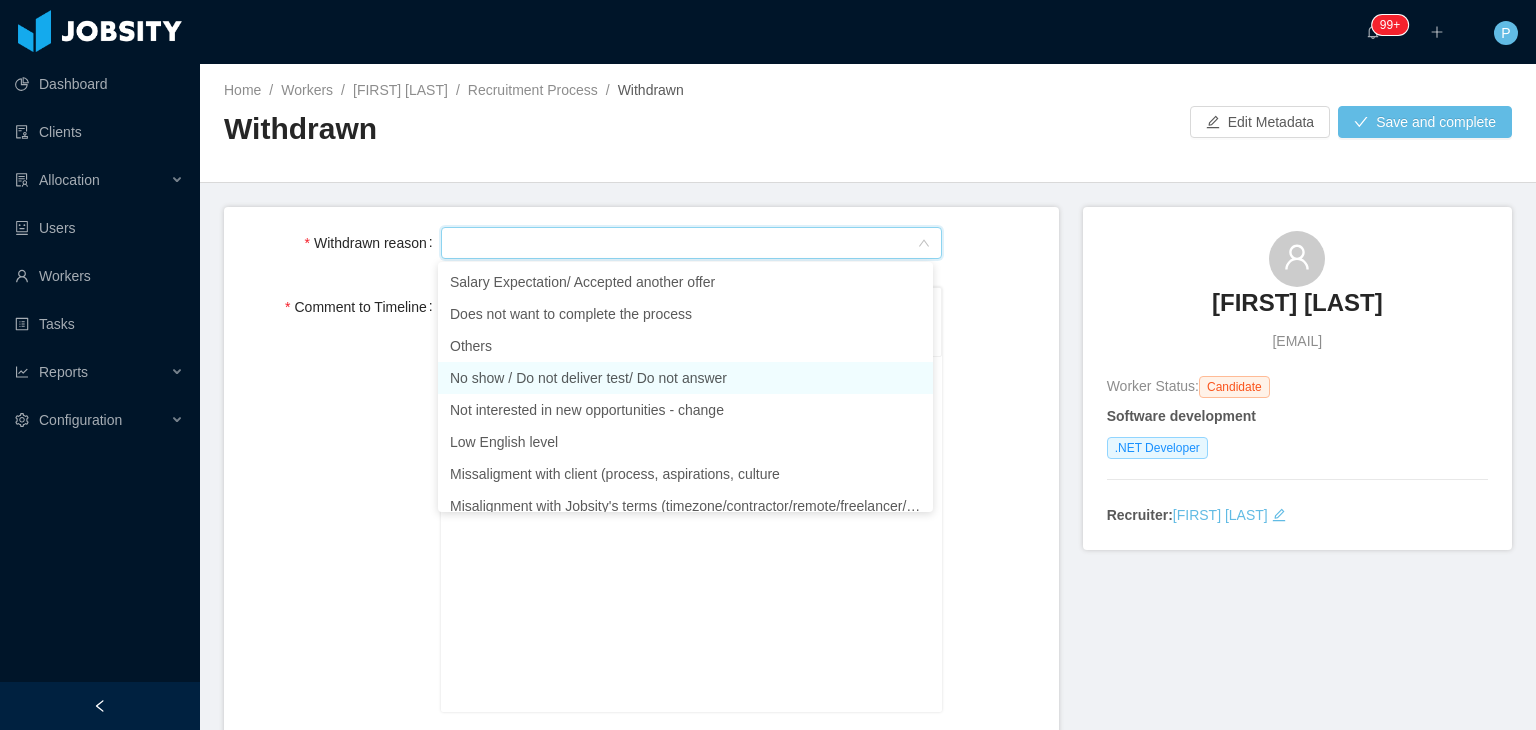 click on "No show / Do not deliver test/ Do not answer" at bounding box center [685, 378] 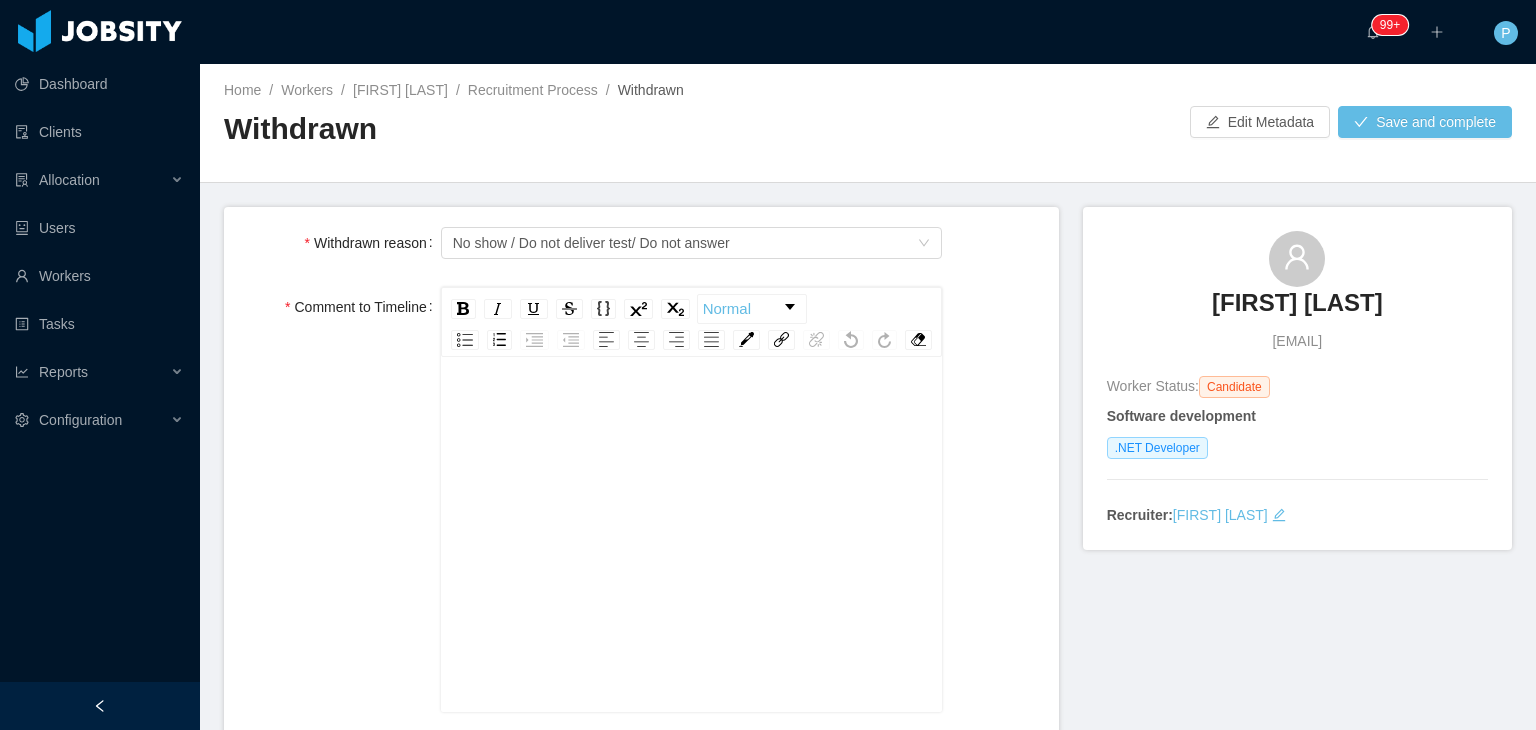 click at bounding box center (692, 411) 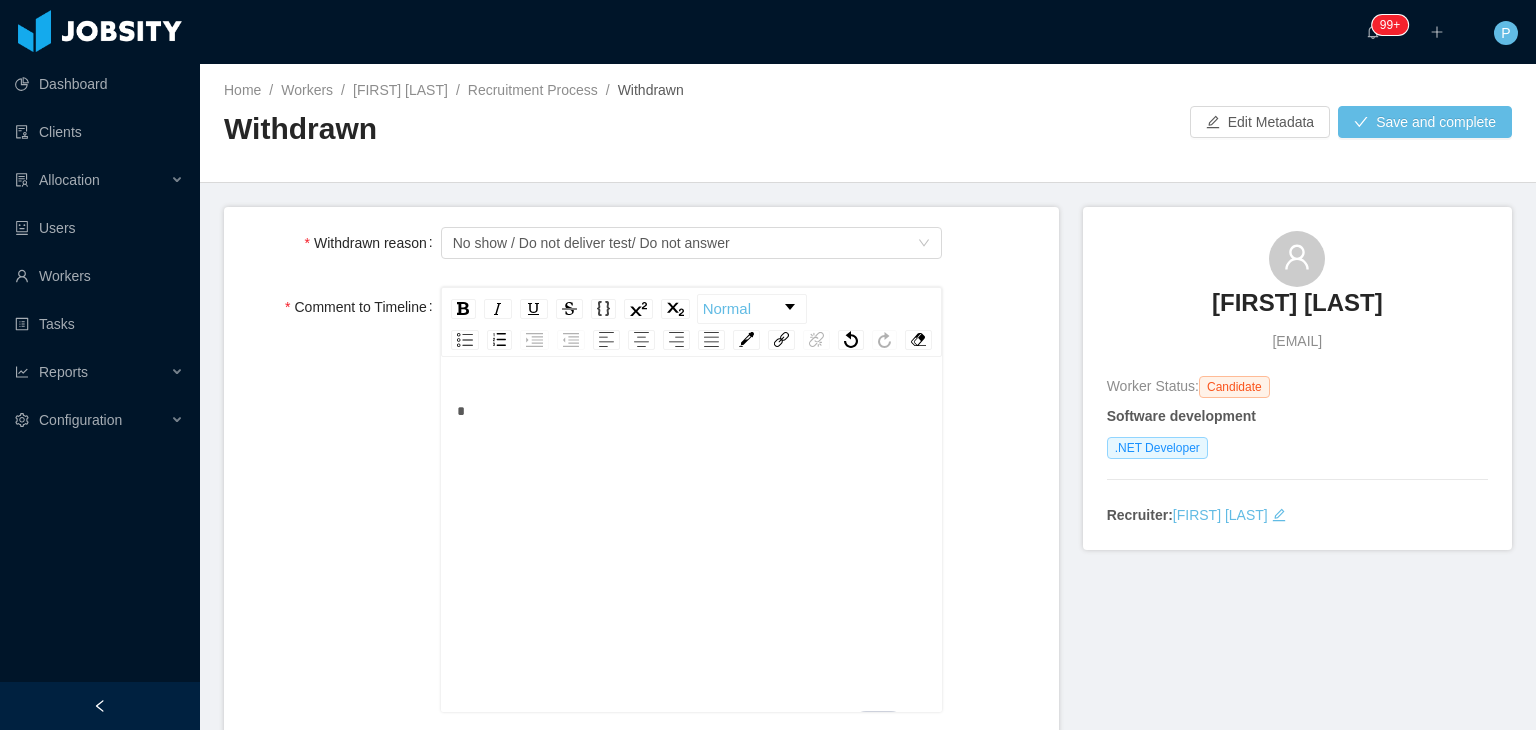 type 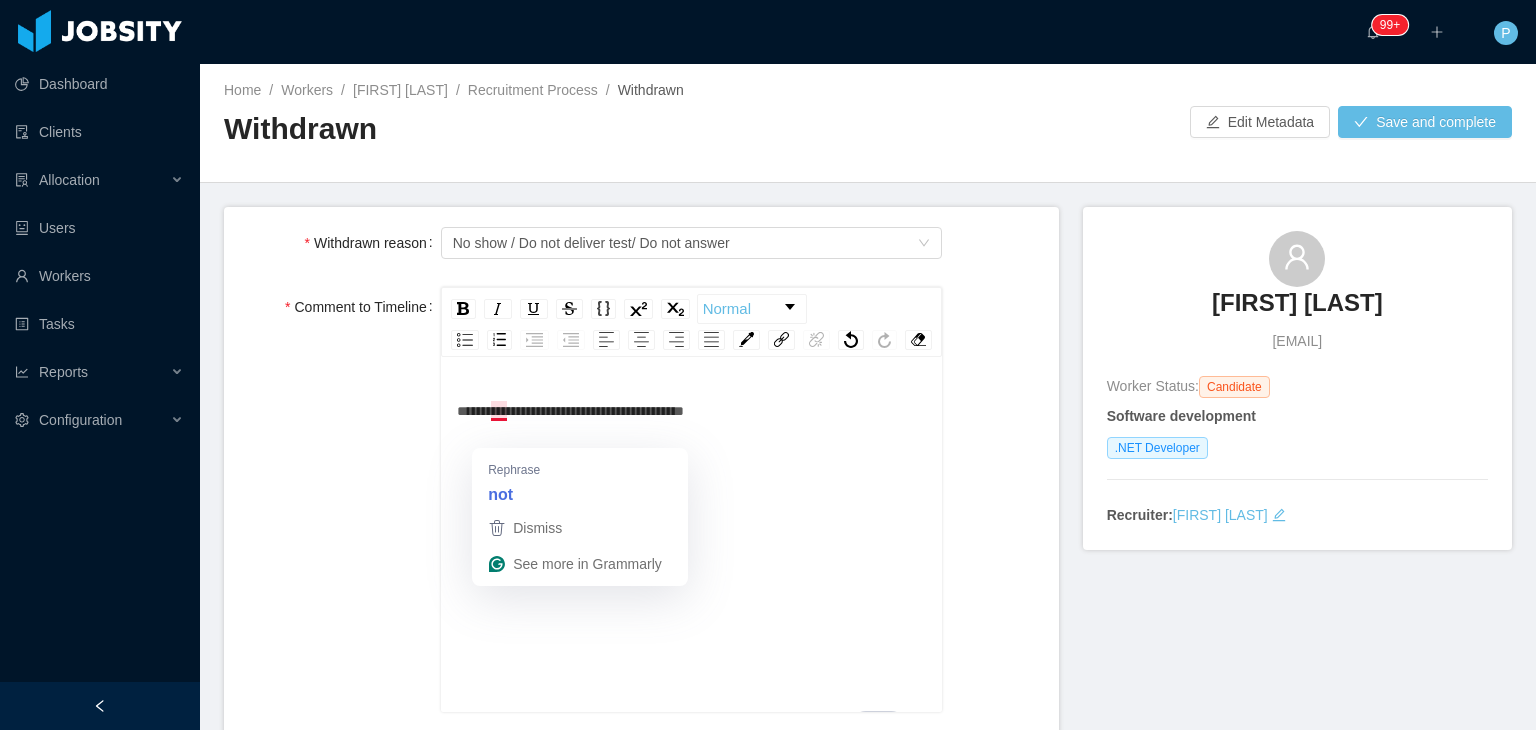 click on "**********" at bounding box center [570, 411] 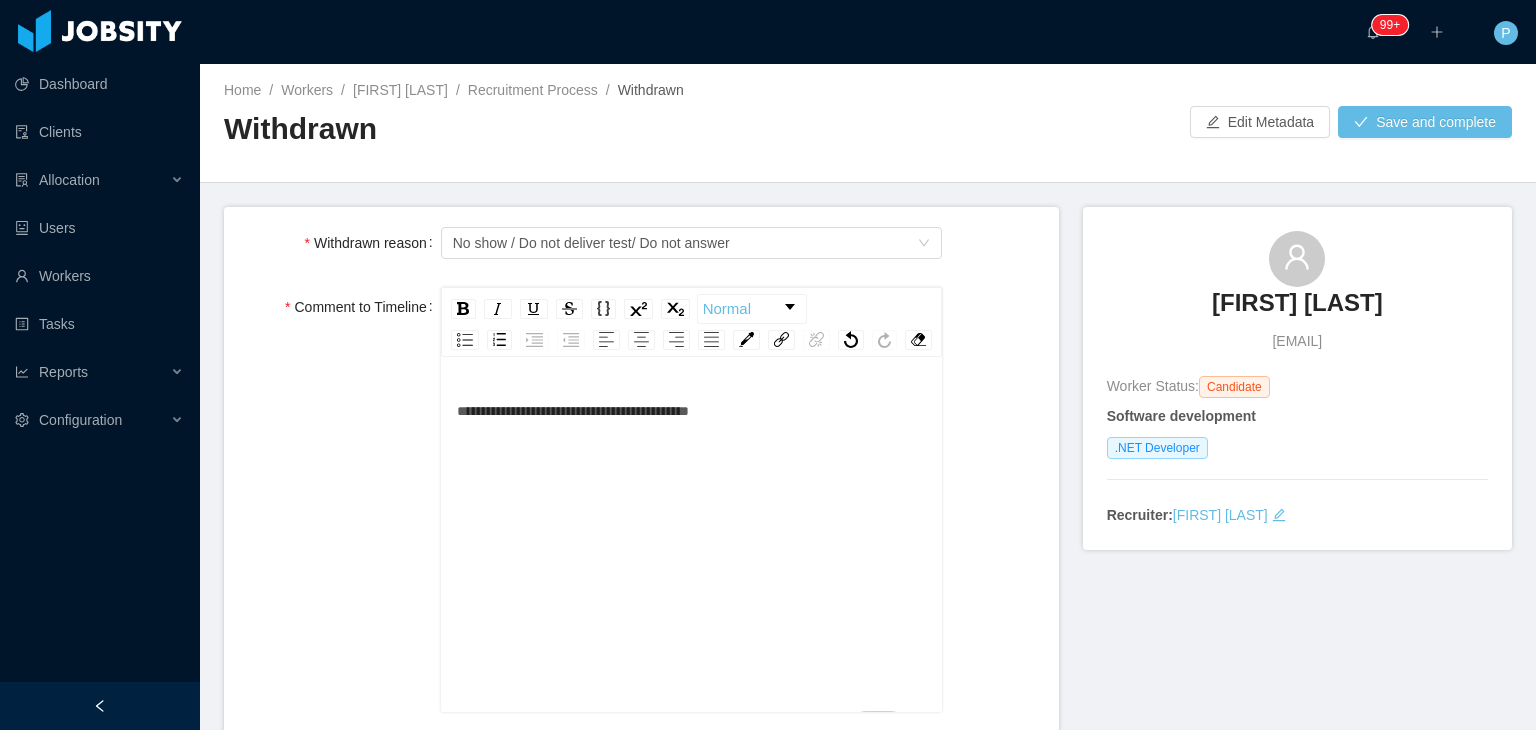 click on "**********" at bounding box center (692, 411) 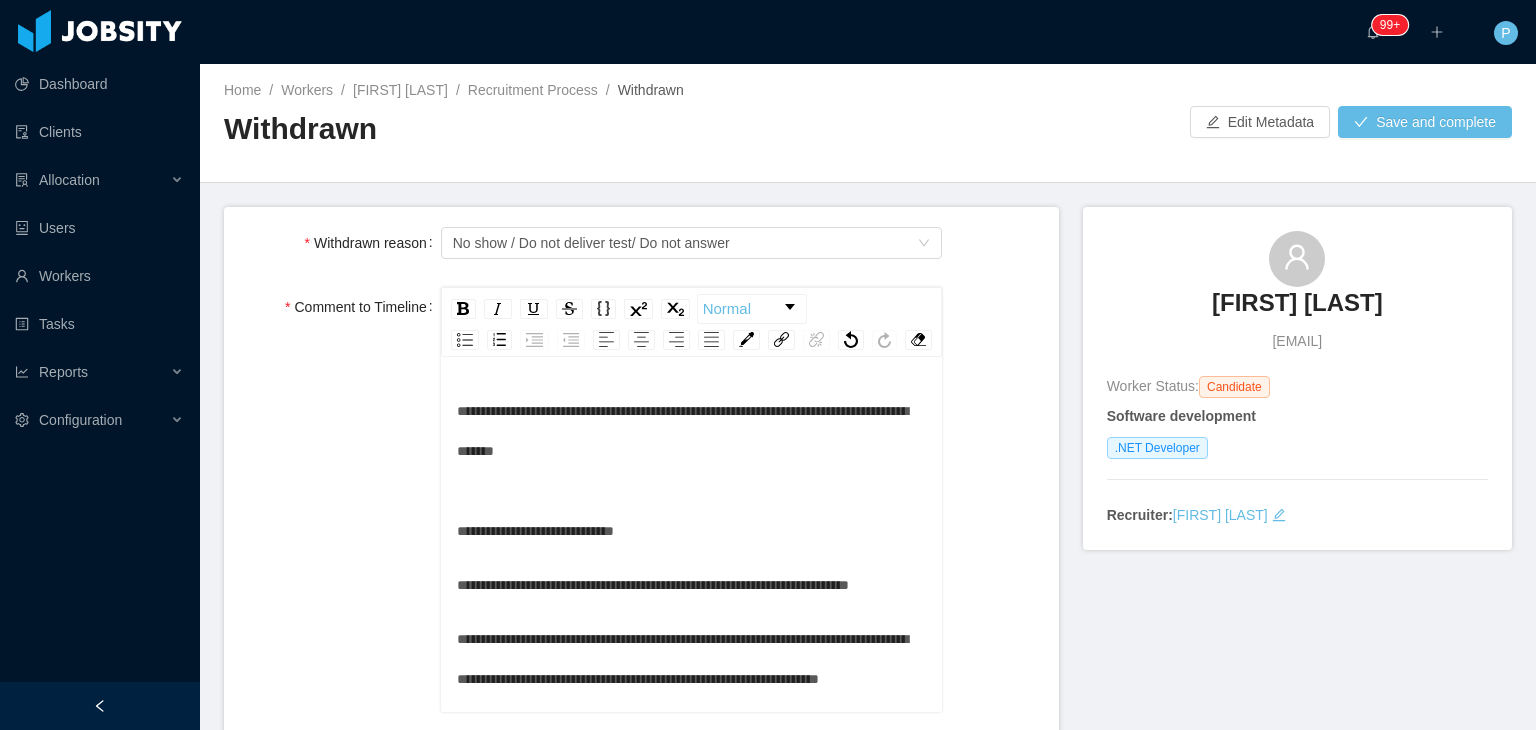 scroll, scrollTop: 316, scrollLeft: 0, axis: vertical 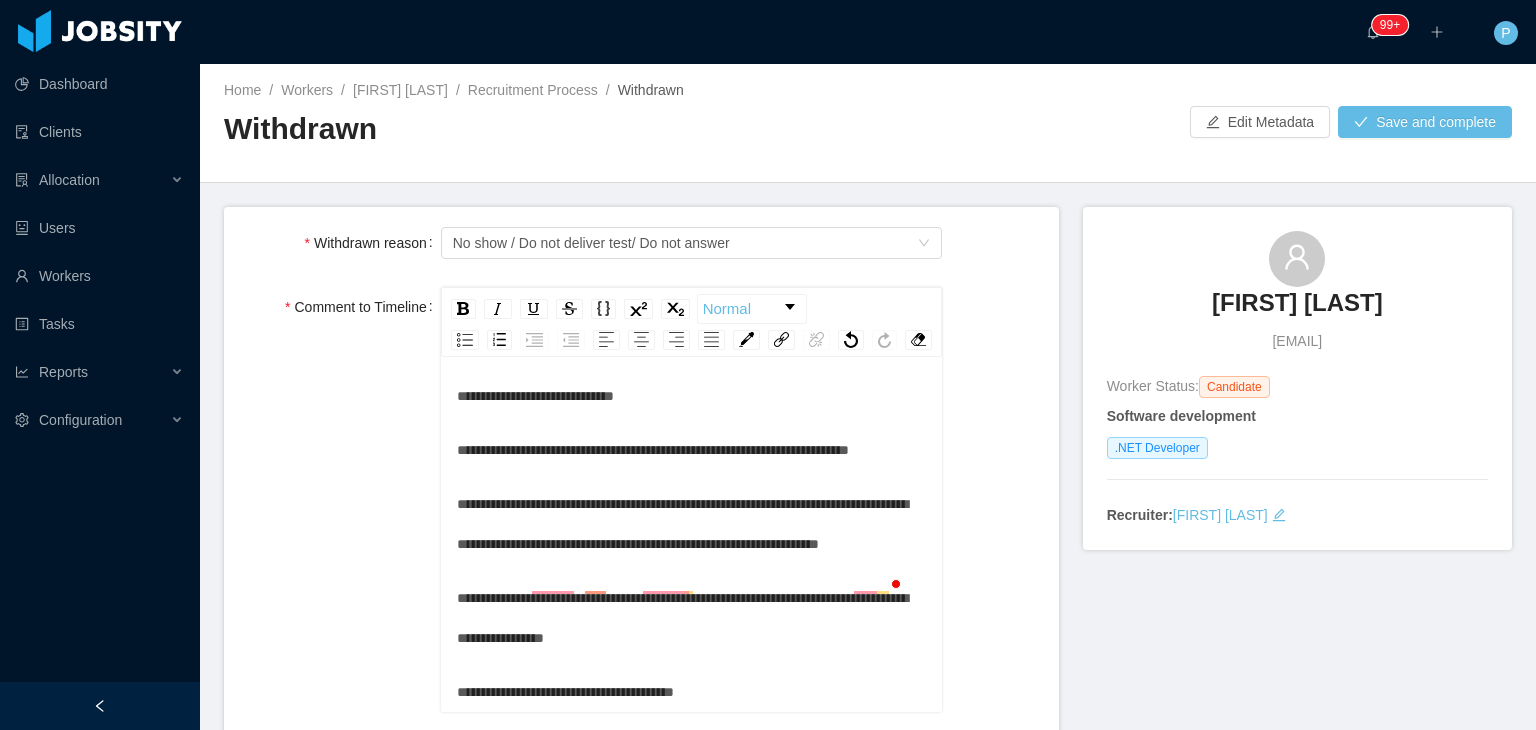 click on "**********" at bounding box center [692, 618] 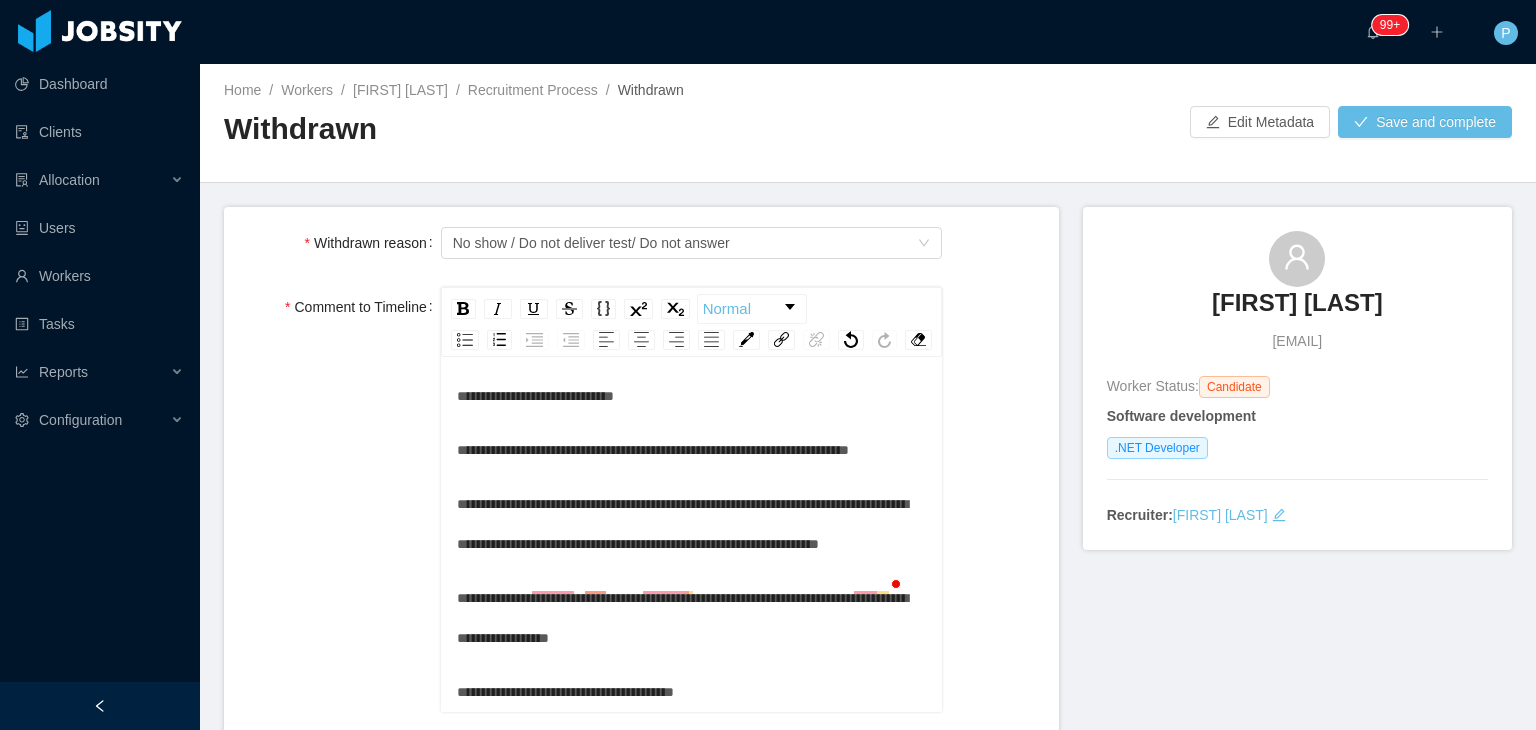 scroll, scrollTop: 38, scrollLeft: 0, axis: vertical 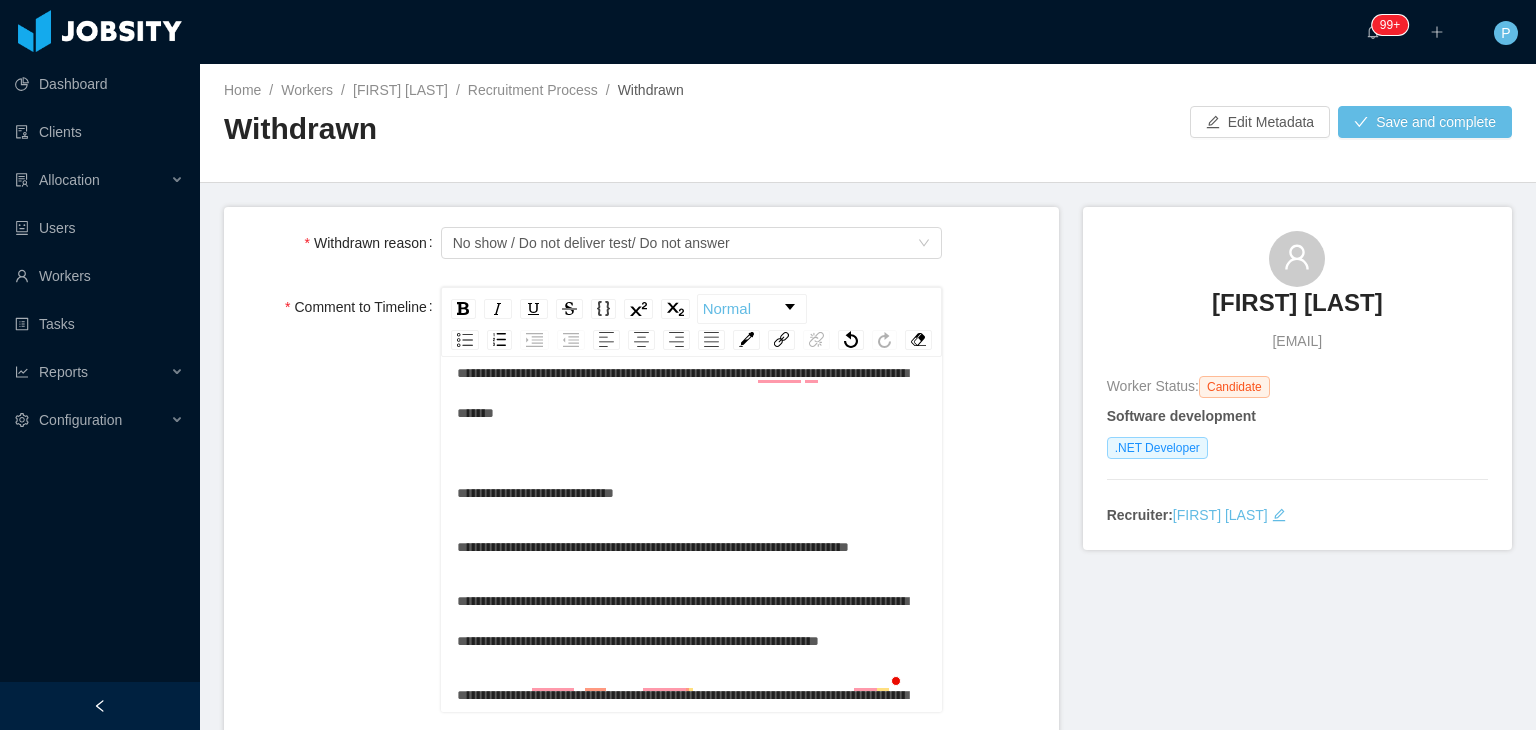 click on "**********" at bounding box center (692, 433) 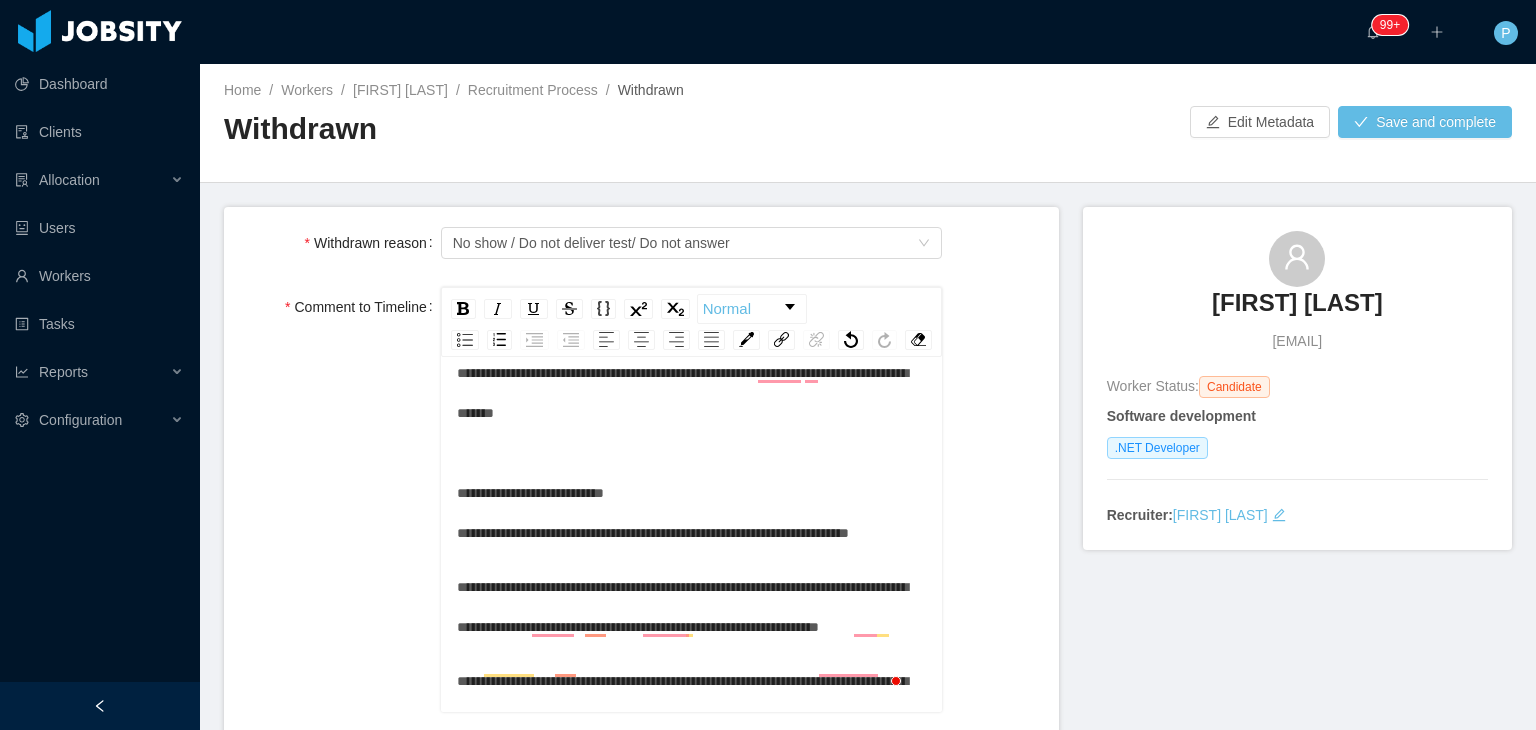 click on "**********" at bounding box center (692, 453) 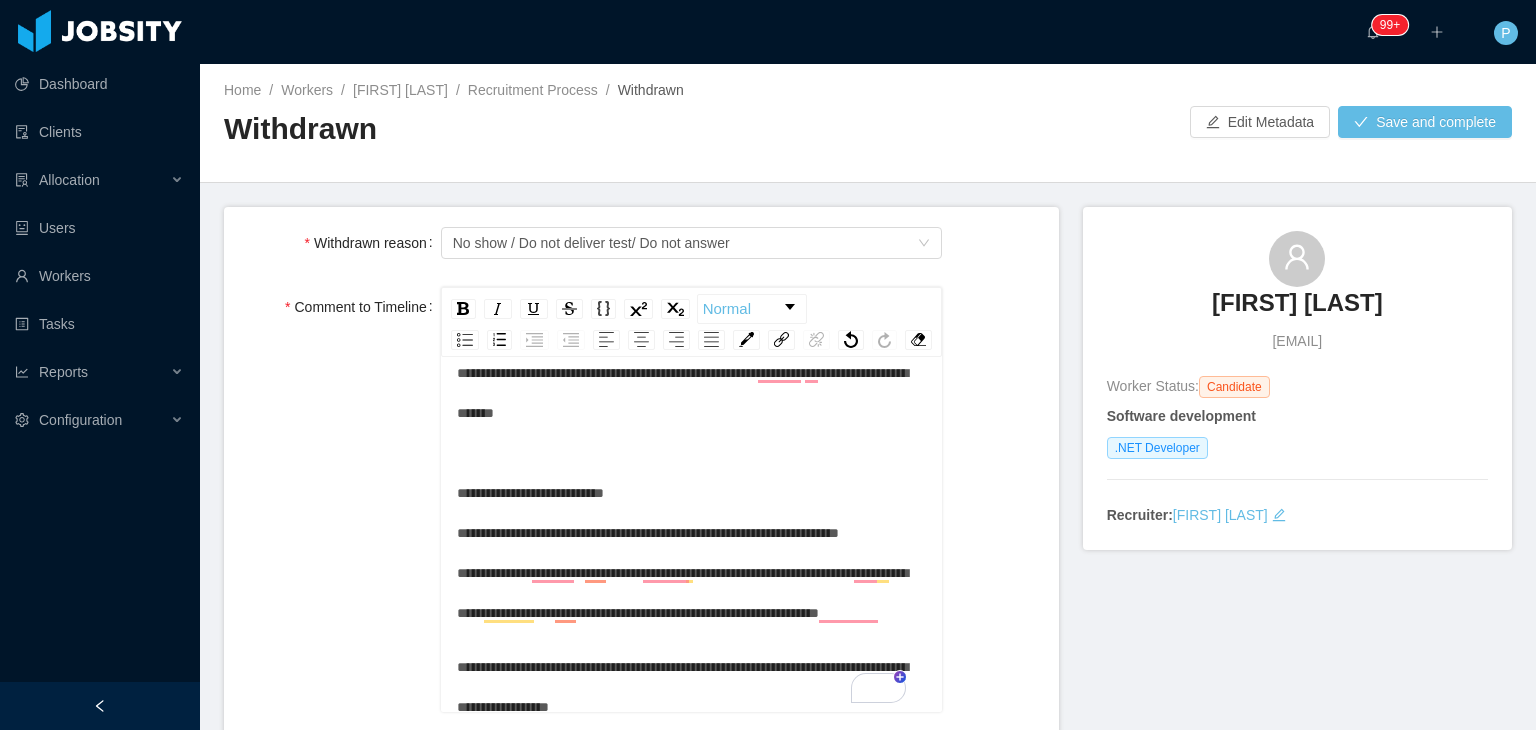 click on "**********" at bounding box center [692, 493] 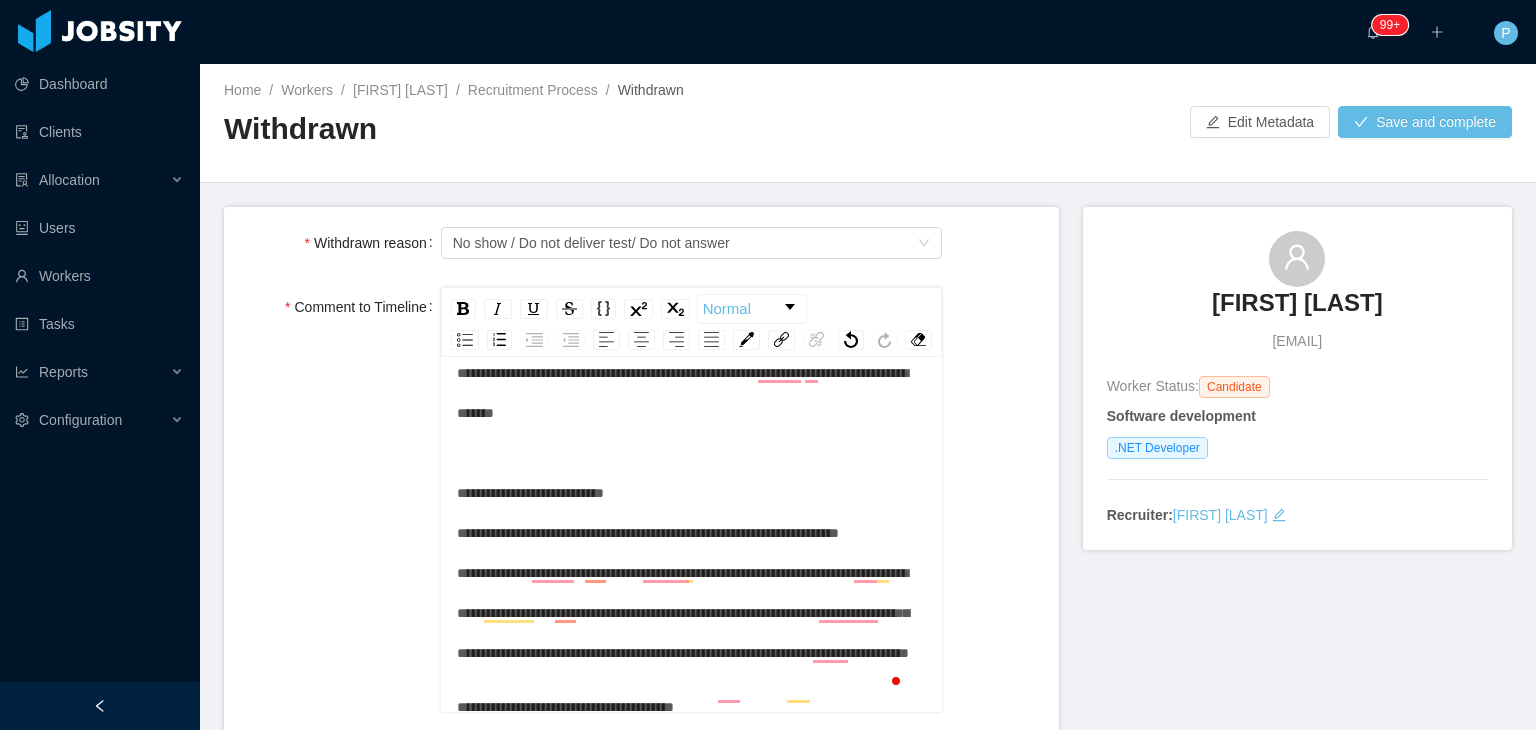 scroll, scrollTop: 68, scrollLeft: 0, axis: vertical 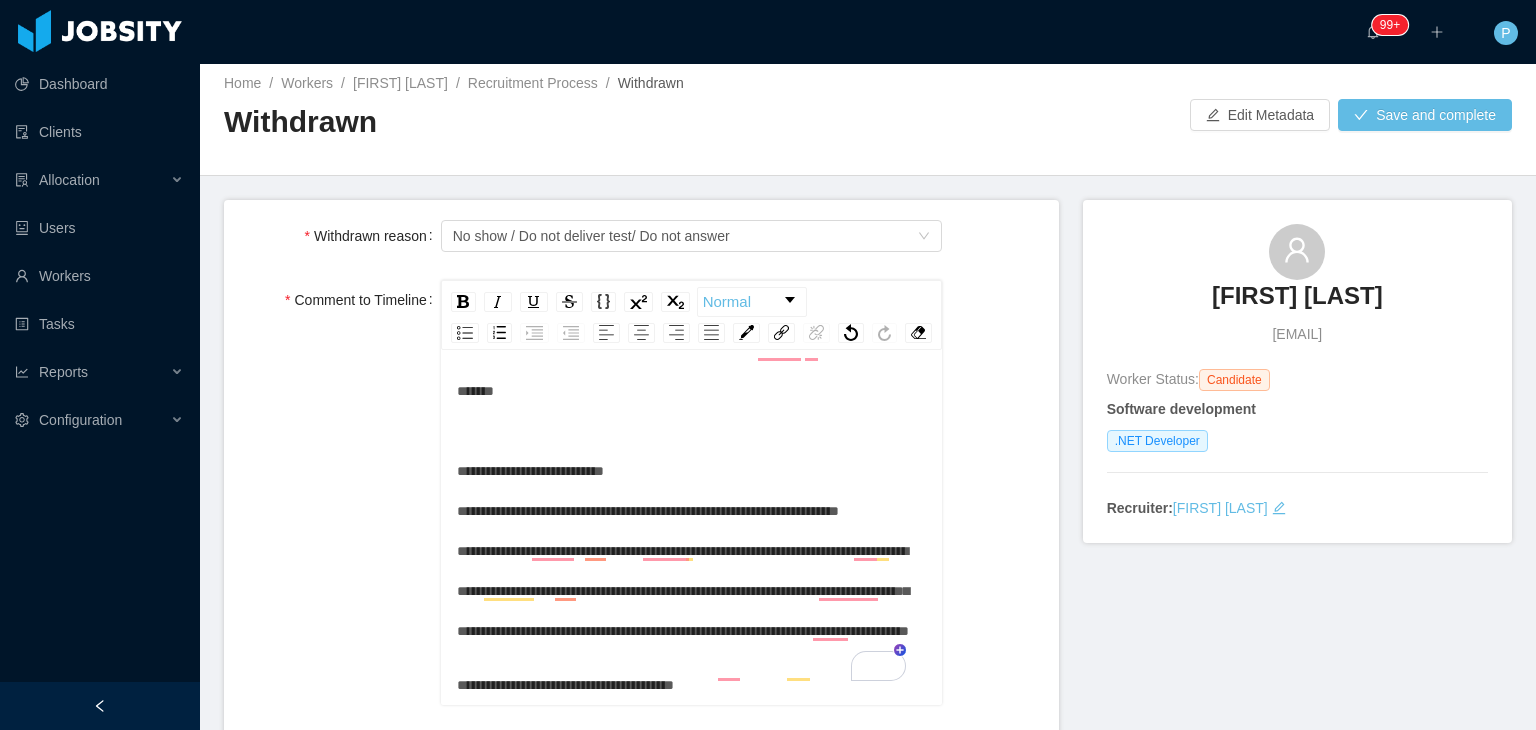 click on "**********" at bounding box center [692, 491] 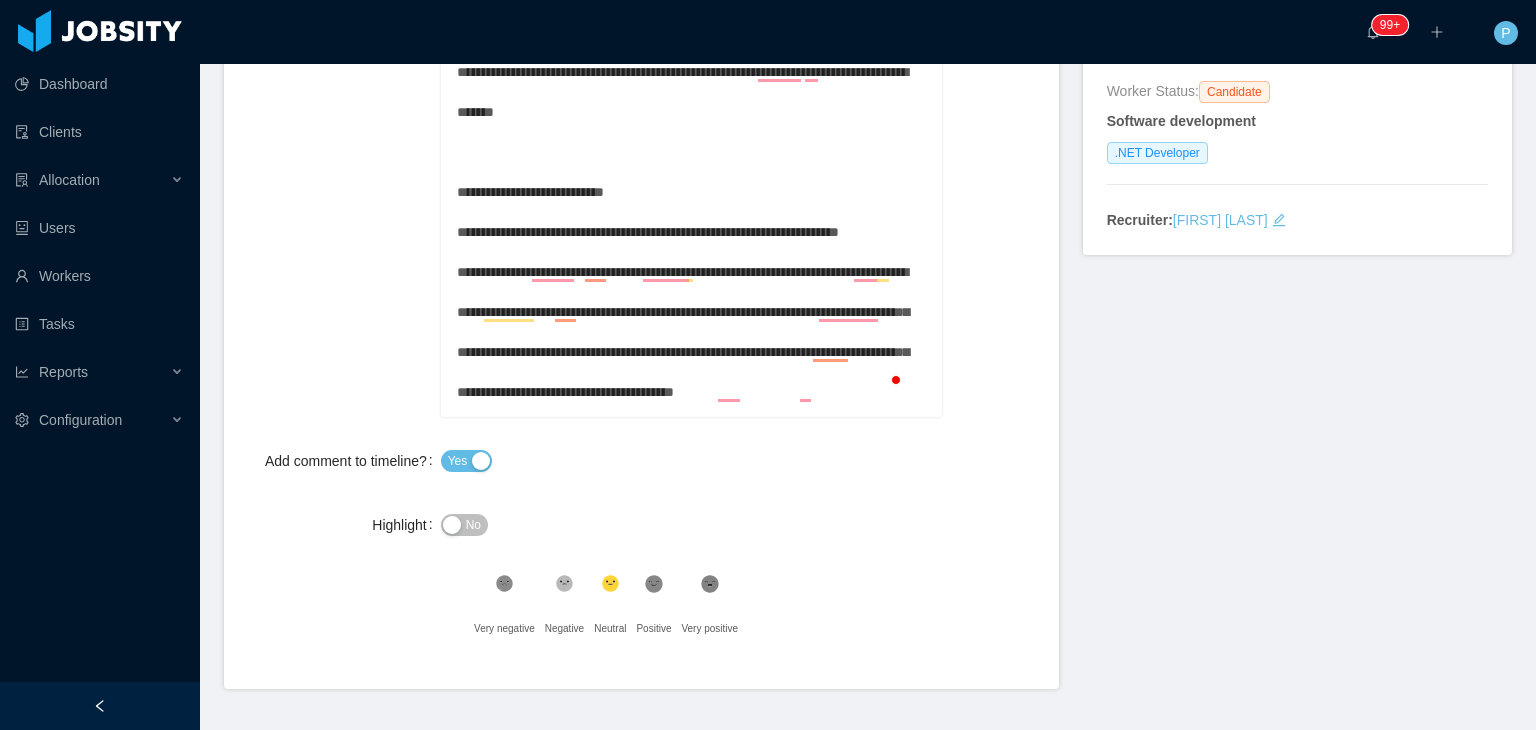 scroll, scrollTop: 298, scrollLeft: 0, axis: vertical 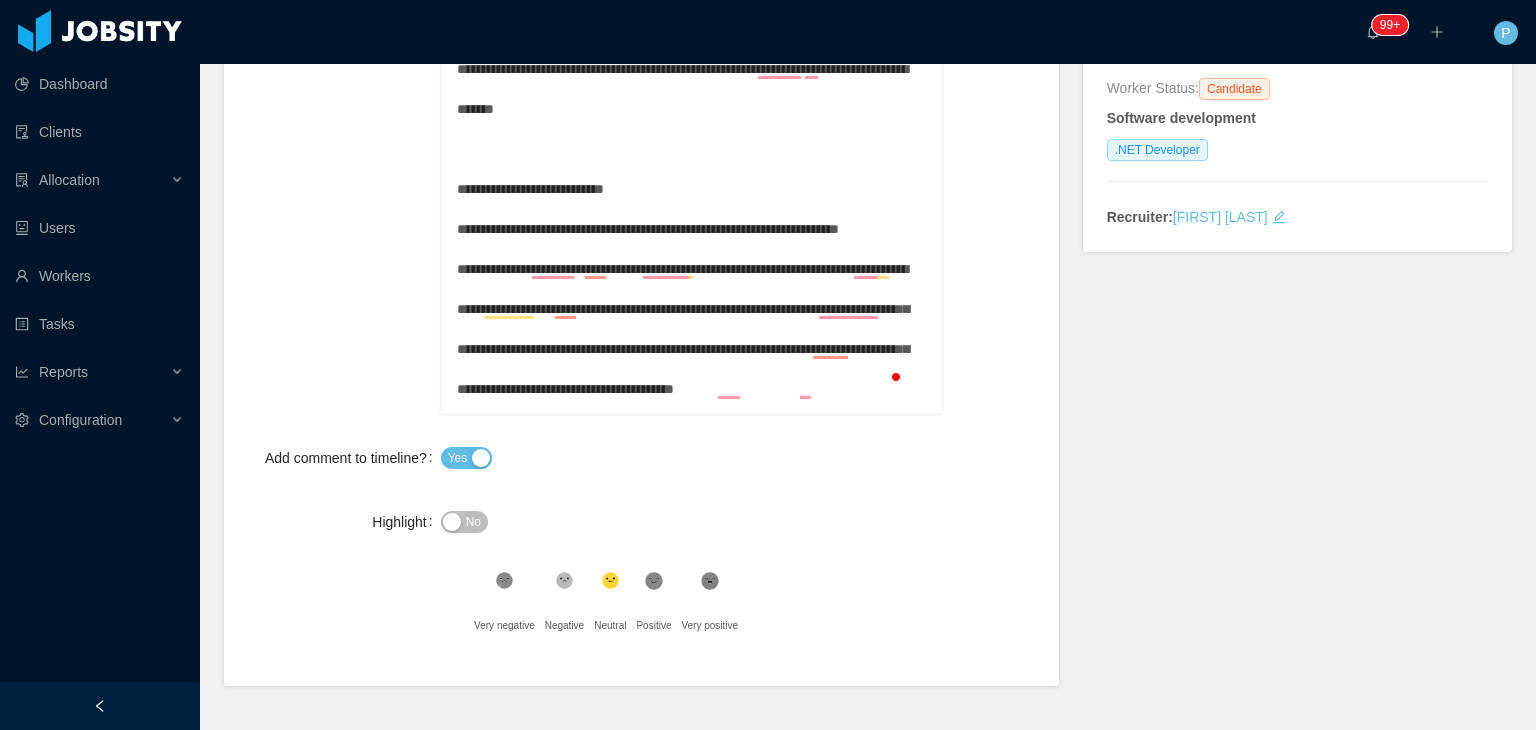 click on "No" at bounding box center [473, 522] 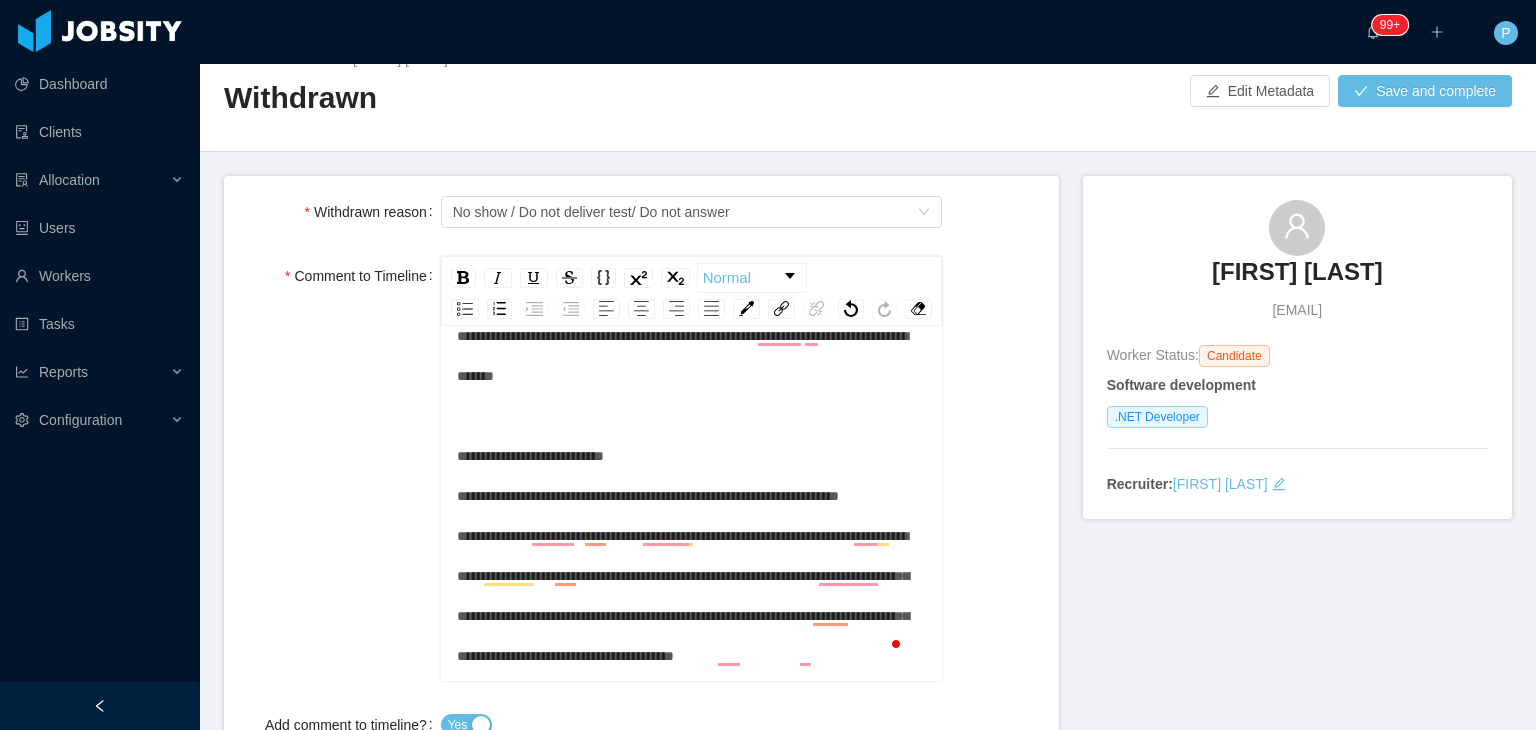 scroll, scrollTop: 3, scrollLeft: 0, axis: vertical 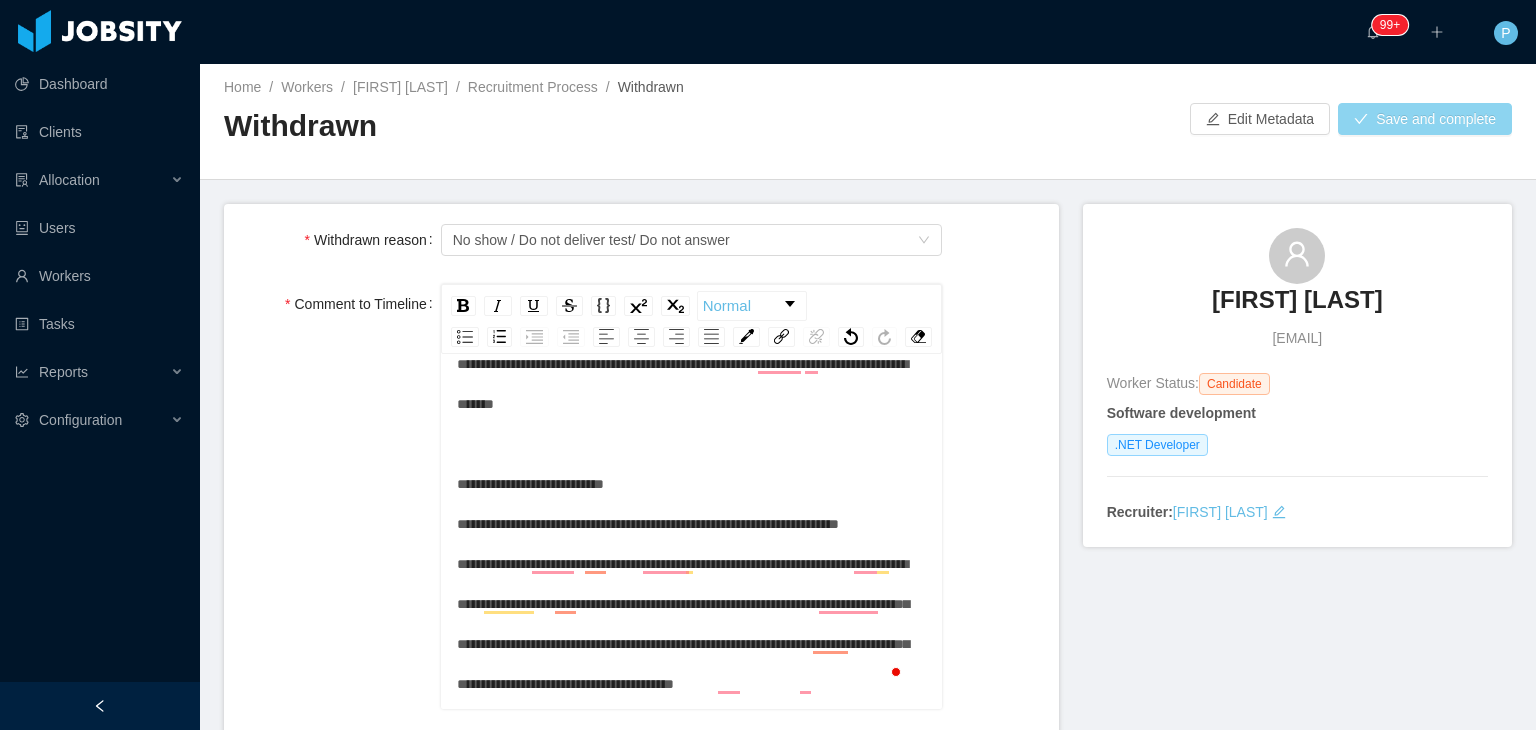 click on "Save and complete" at bounding box center (1425, 119) 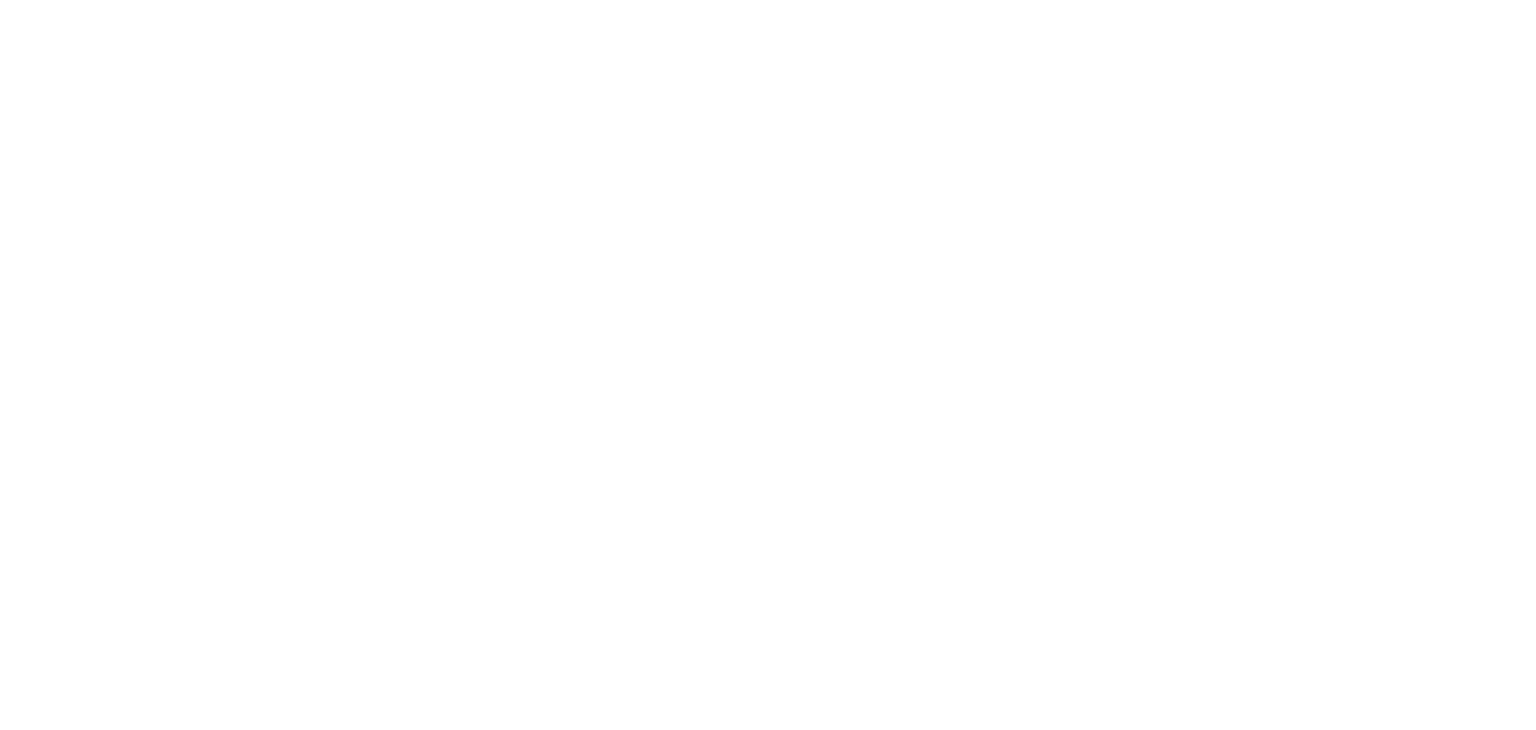 scroll, scrollTop: 0, scrollLeft: 0, axis: both 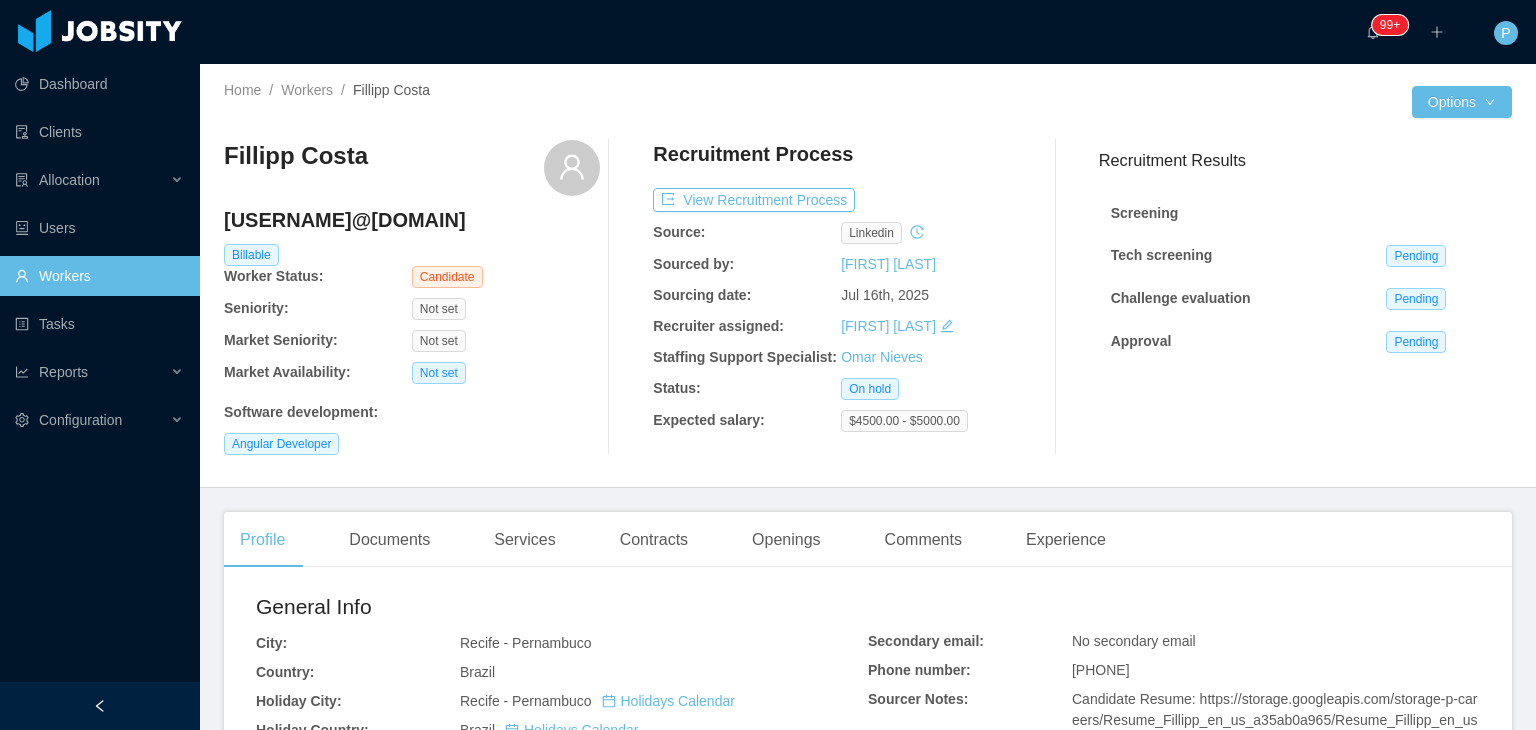 click on "Software development :" at bounding box center (412, 412) 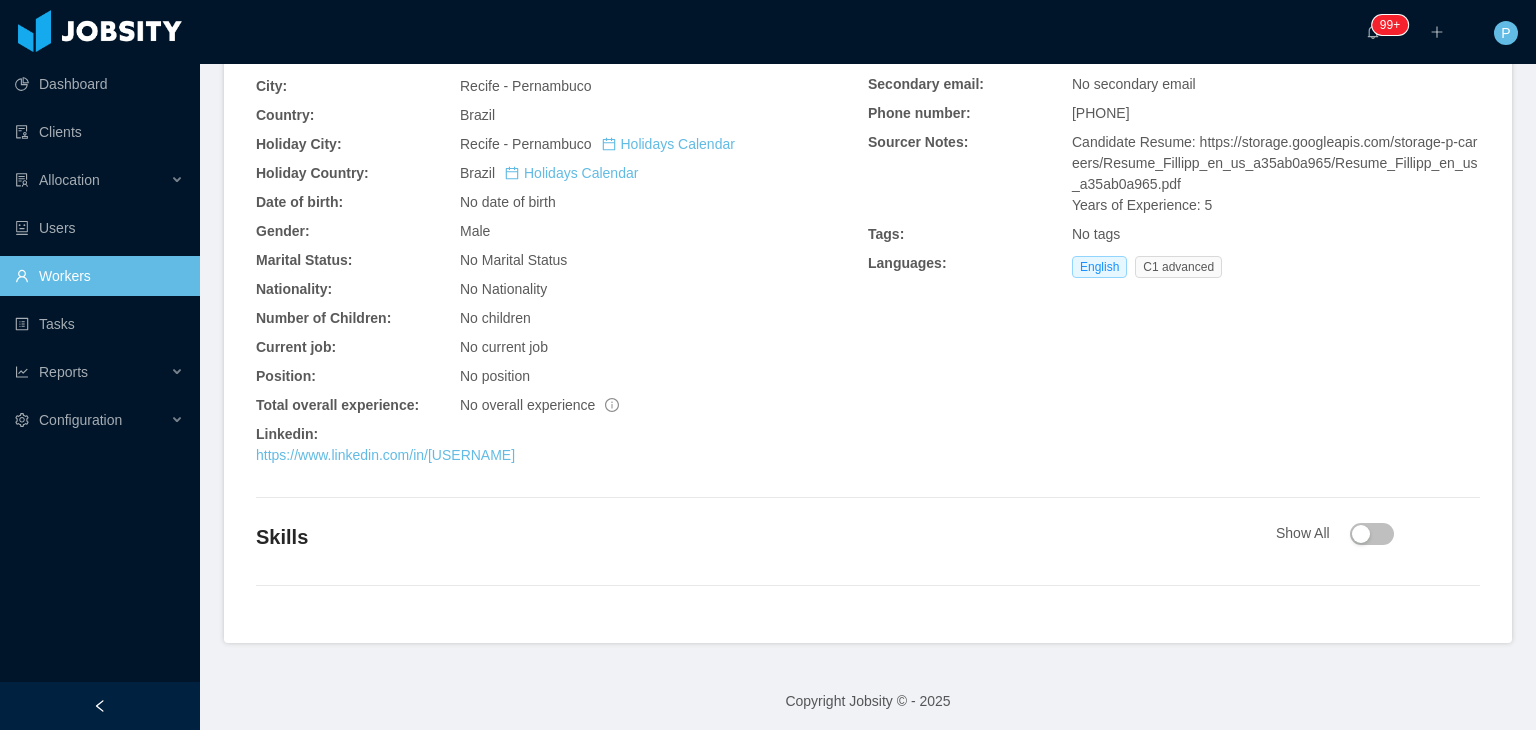 scroll, scrollTop: 564, scrollLeft: 0, axis: vertical 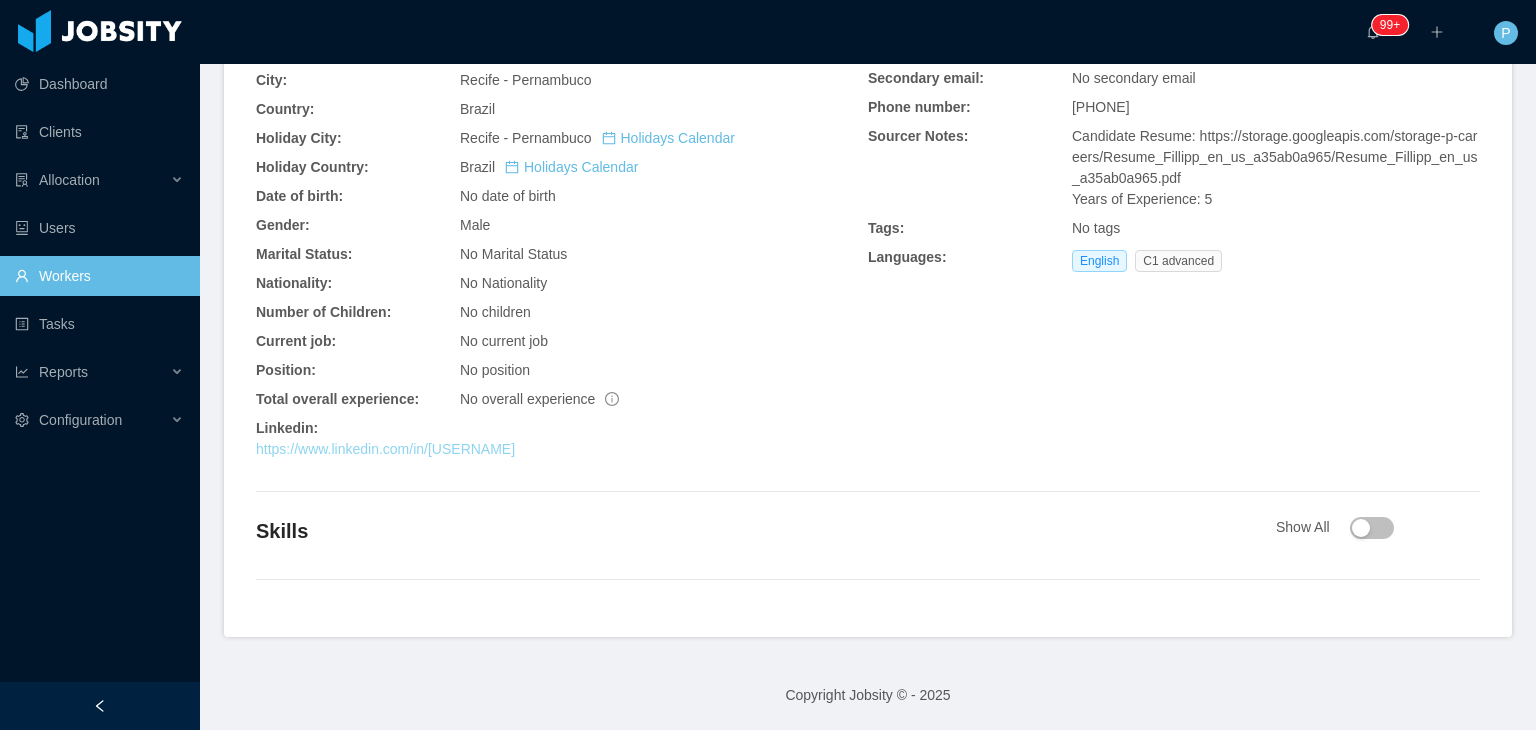 click on "https://www.linkedin.com/in/[USERNAME]" at bounding box center [385, 449] 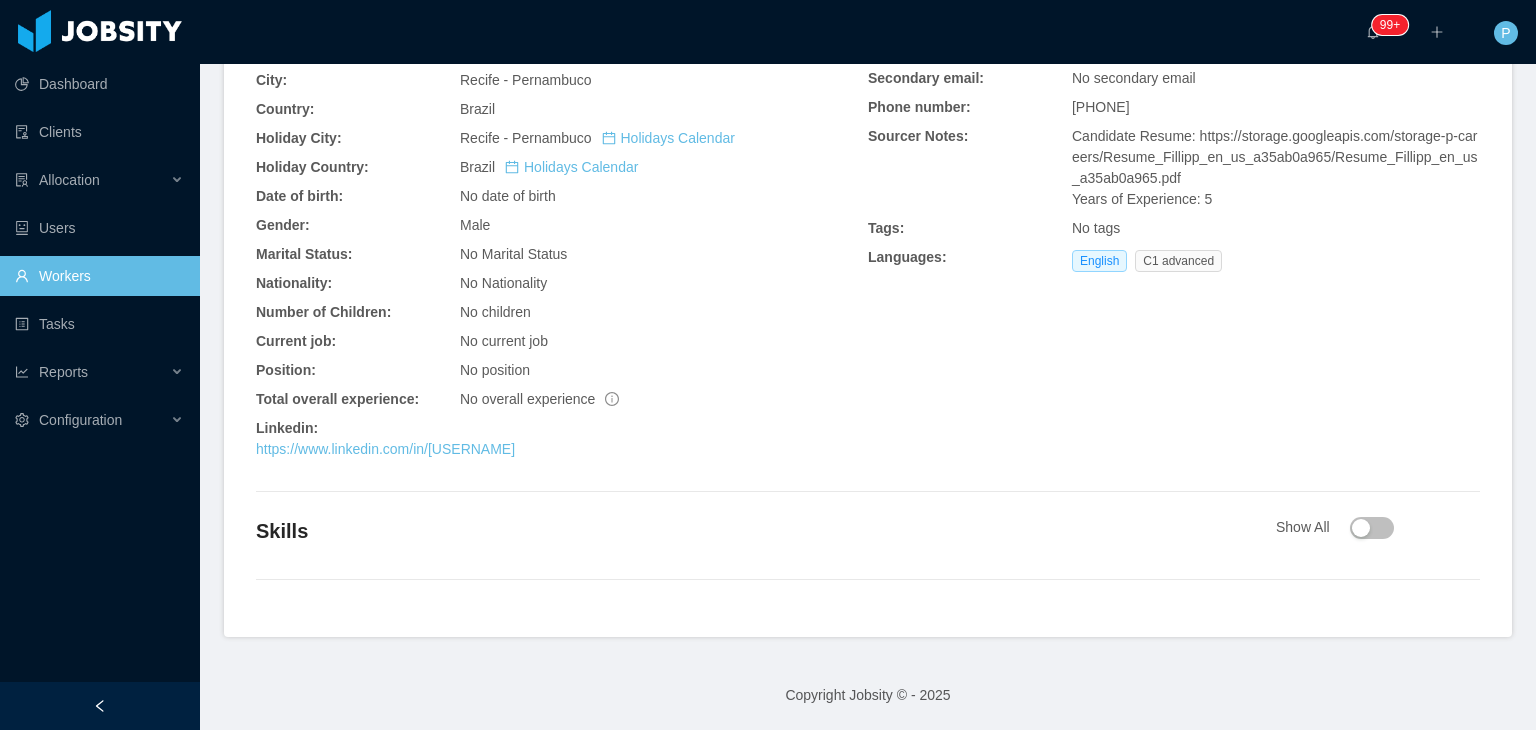 click on "No children" at bounding box center [664, 312] 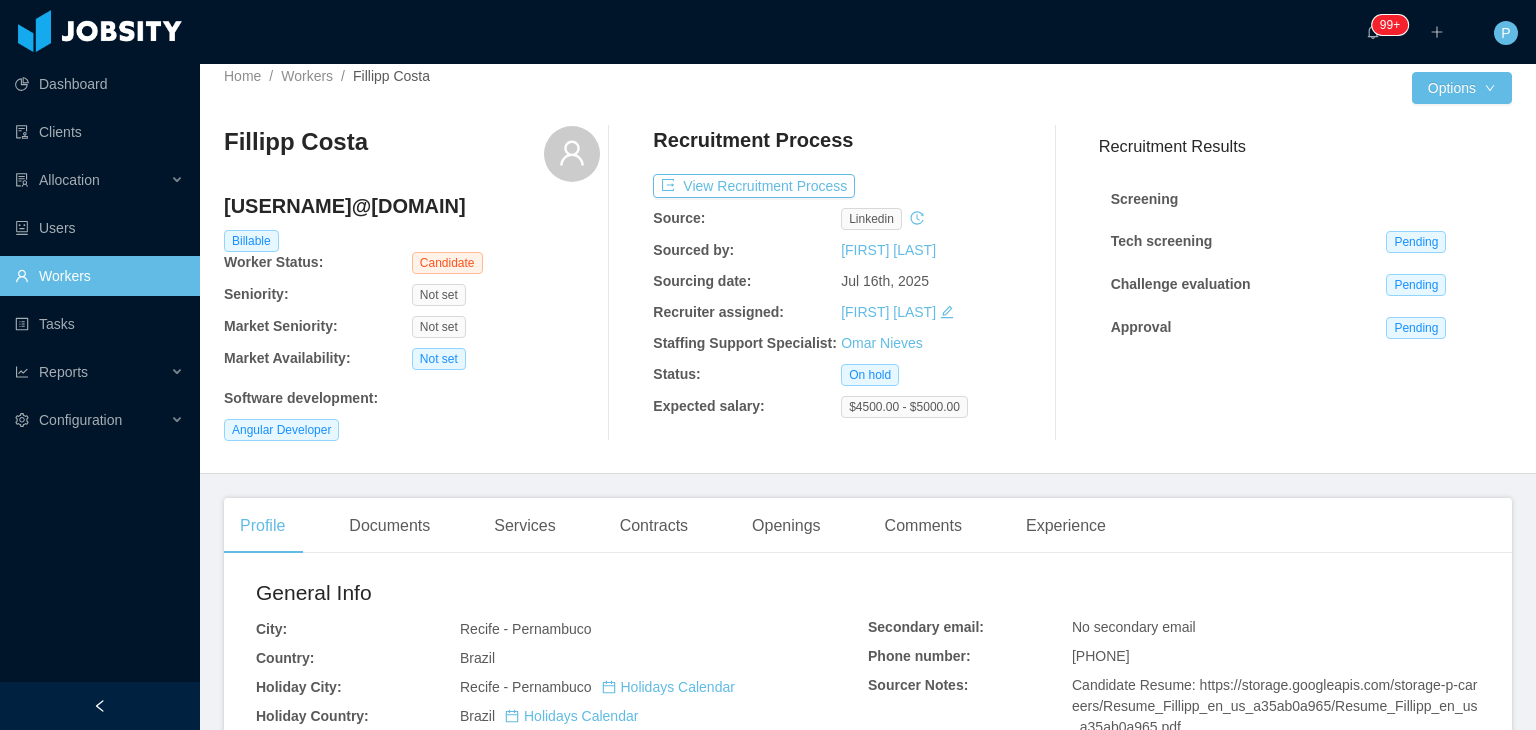 scroll, scrollTop: 0, scrollLeft: 0, axis: both 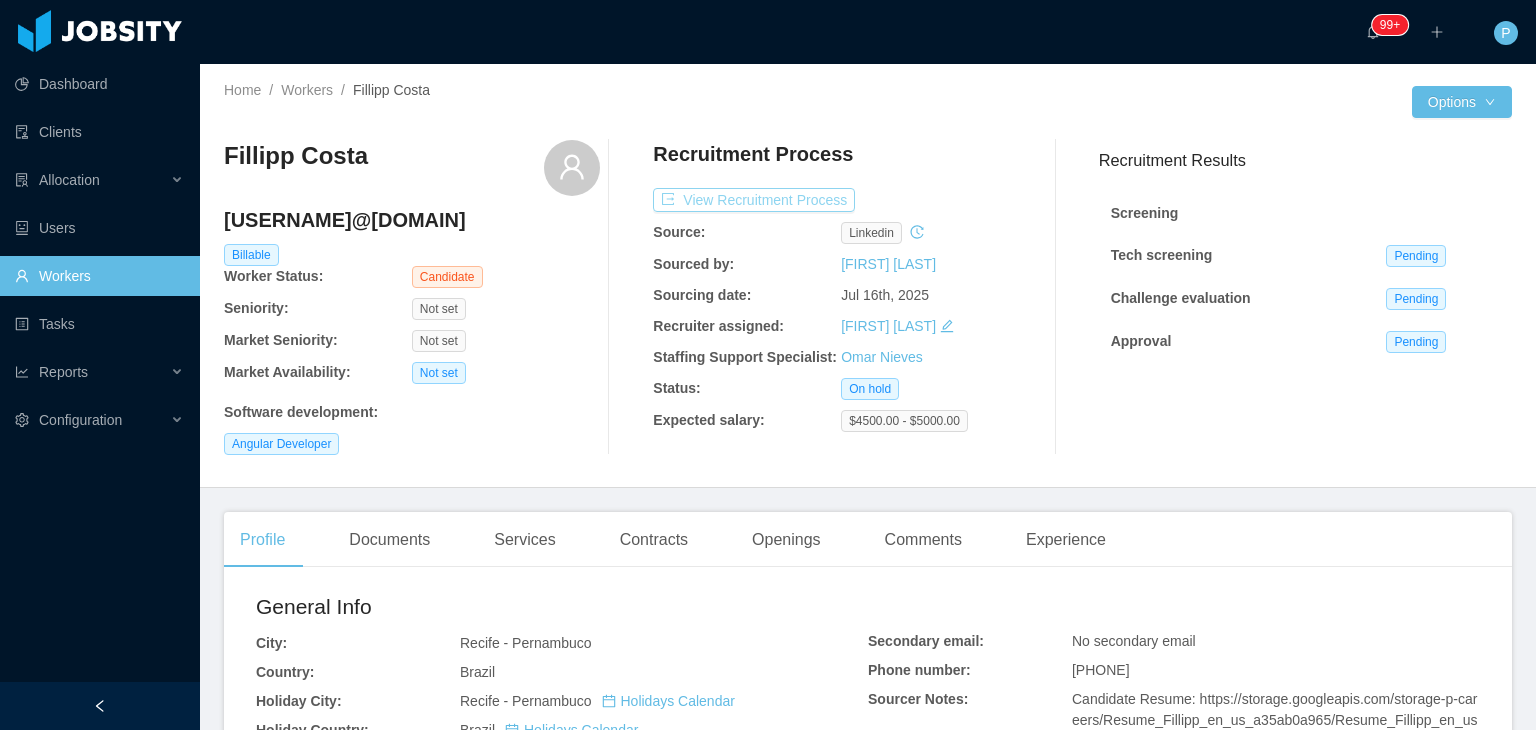 click on "View Recruitment Process" at bounding box center (754, 200) 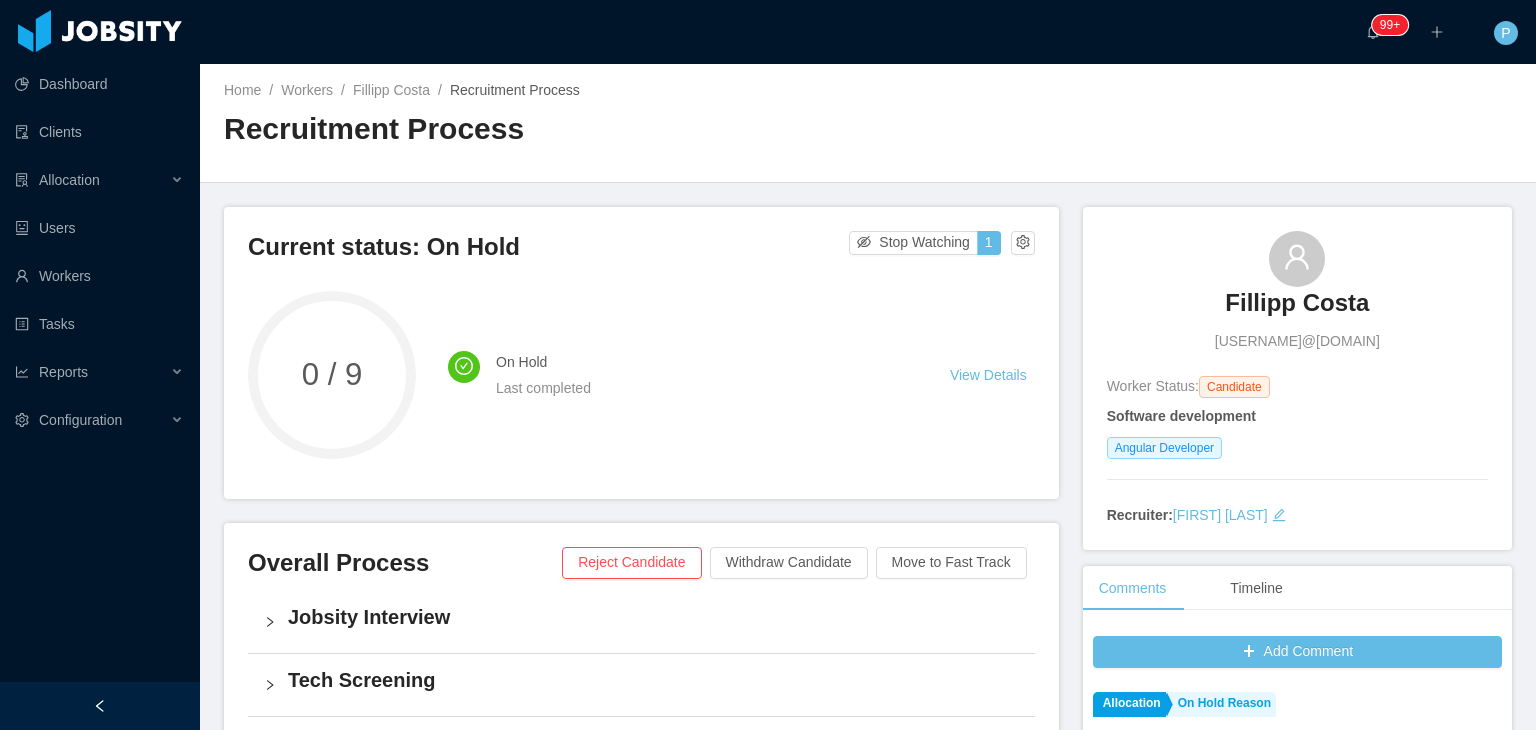 click on "Recruitment Process" at bounding box center (546, 129) 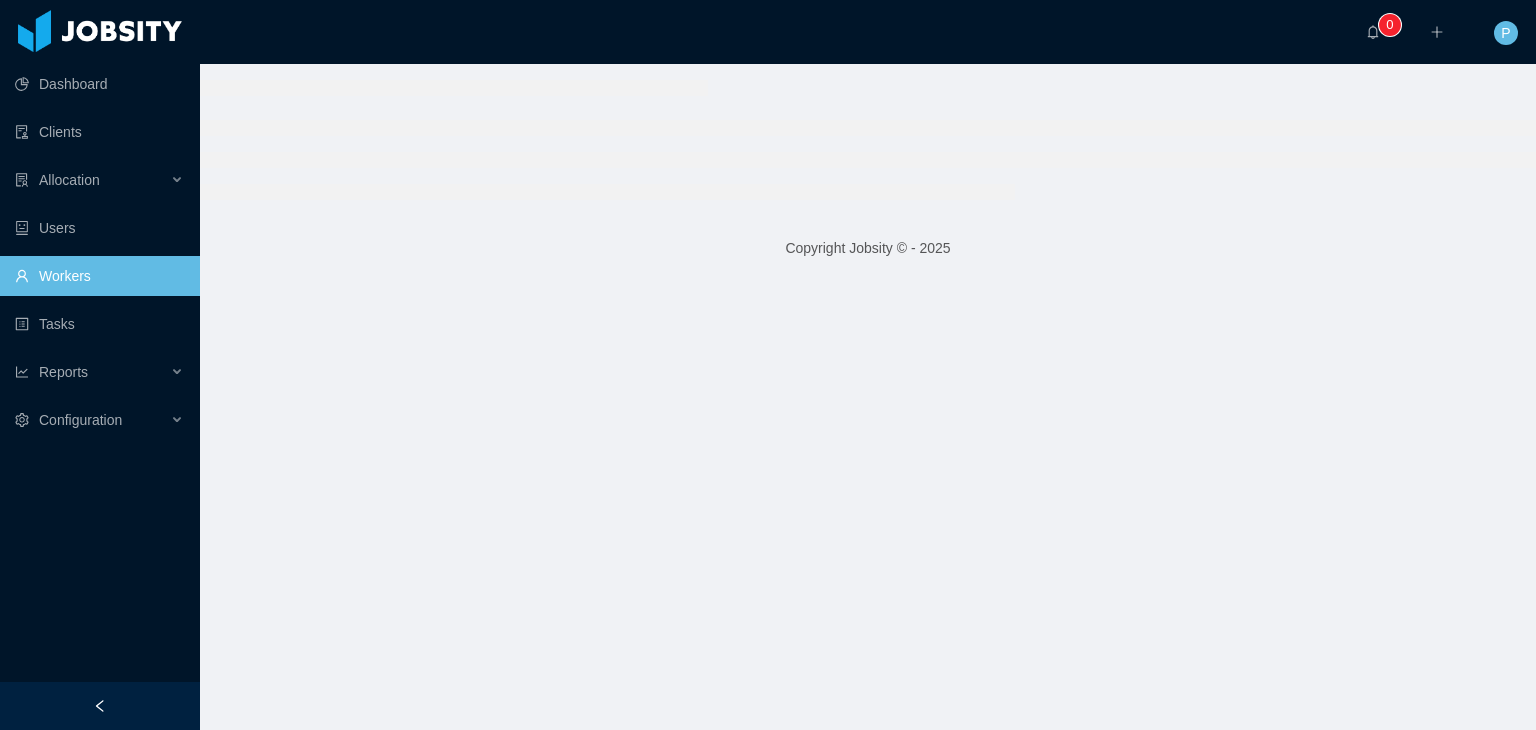 scroll, scrollTop: 0, scrollLeft: 0, axis: both 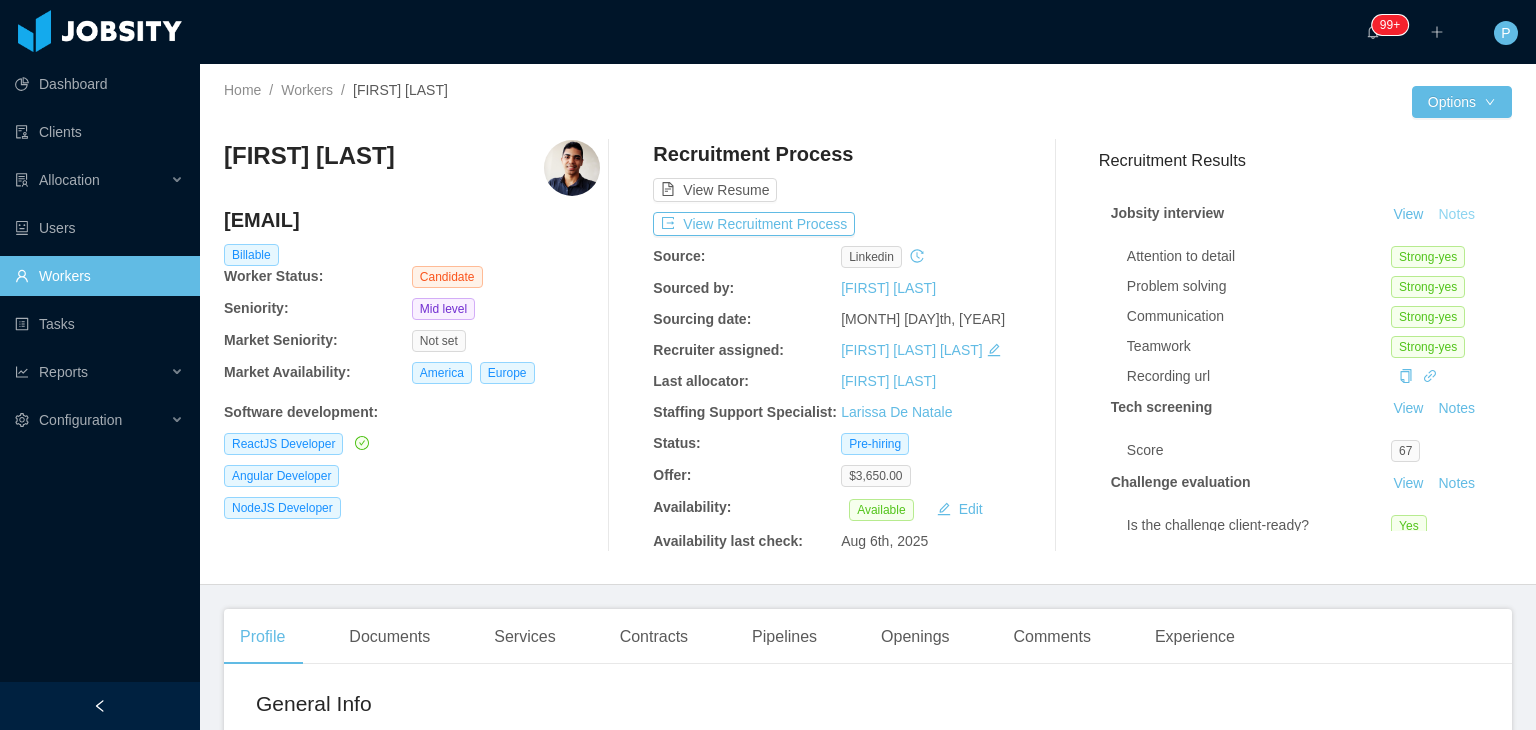 click on "Notes" at bounding box center (1456, 215) 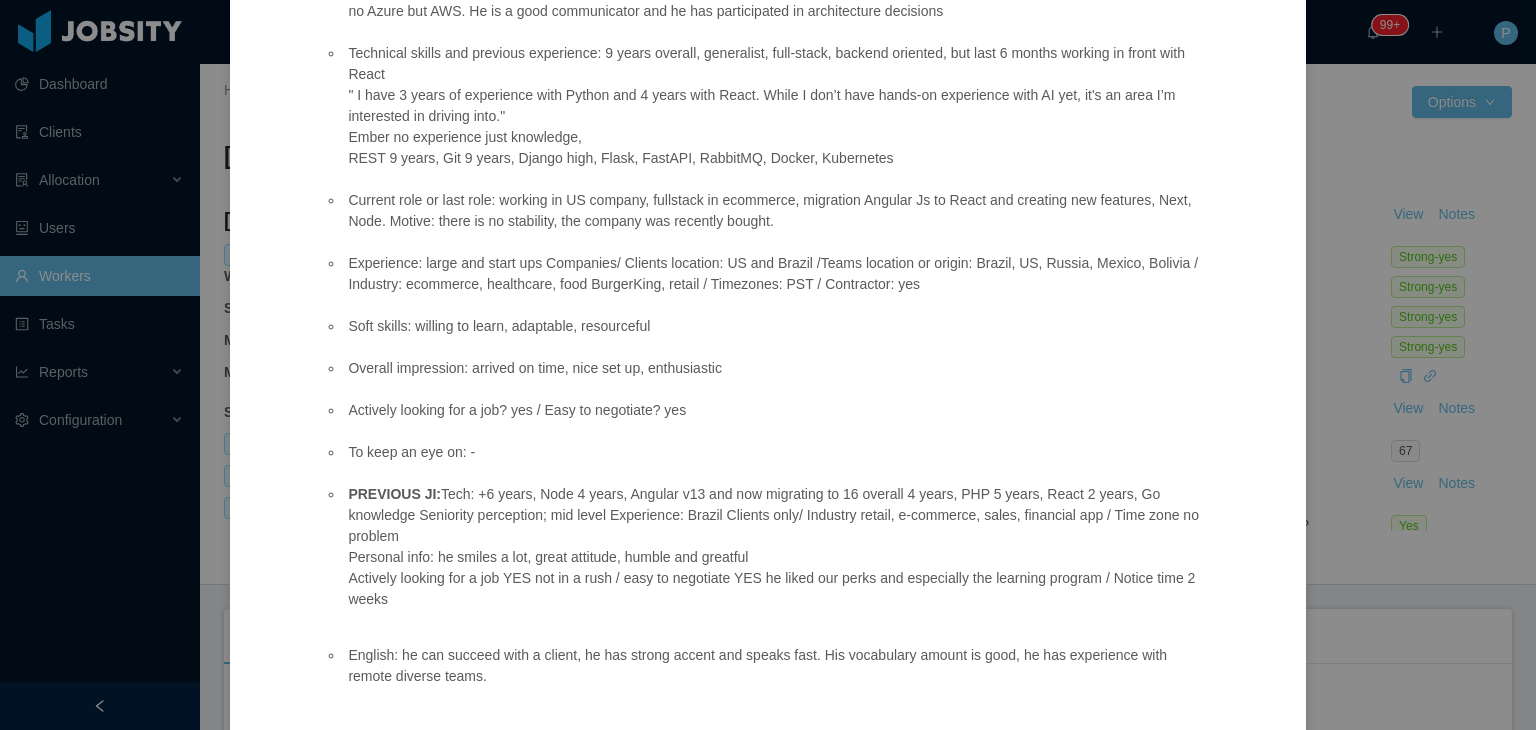 click on "Jobsity interview Position fit:  Freshbooks - FullStack Engineer (React/Python)     Match comment: experience with Python and React, no Ember, some Flask, no Azure but AWS. He is a good communicator and he has participated in architecture decisions Technical skills and previous experience: 9 years overall, generalist, full-stack, backend oriented, but last 6 months working in front with React " I have 3 years of experience with Python and 4 years with React. While I don’t have hands-on experience with AI yet, it's an area I’m interested in driving into." Ember no experience just knowledge,  REST 9 years, Git 9 years, Django high, Flask, FastAPI, RabbitMQ, Docker, Kubernetes Current role or last role: working in US company, fullstack in ecommerce, migration Angular Js  to React and creating new features, Next, Node. Motive: there is no stability, the company was recently bought. Soft skills: willing to learn, adaptable, resourceful Overall impression: arrived on time, nice set up, enthusiastic
OK" at bounding box center [768, 365] 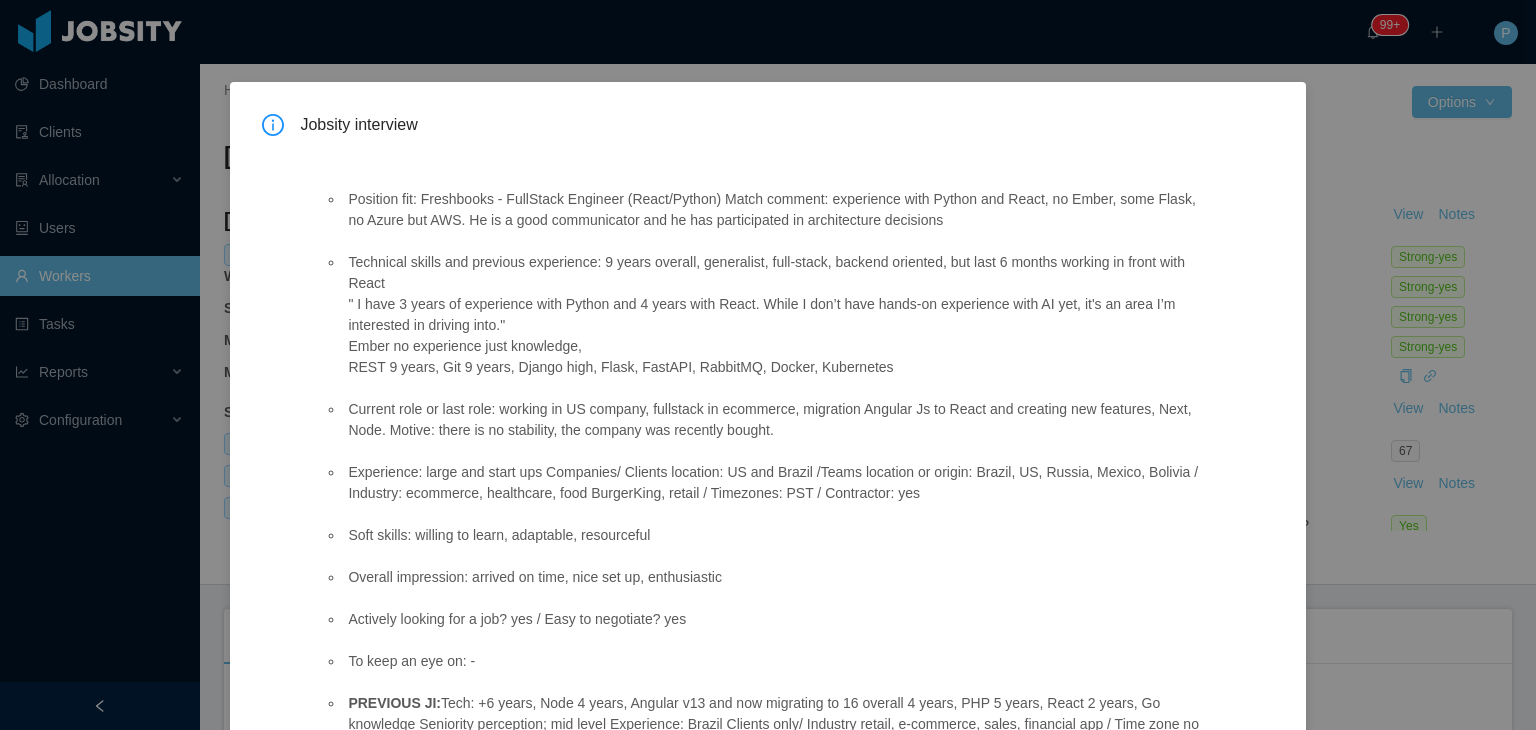 scroll, scrollTop: 0, scrollLeft: 0, axis: both 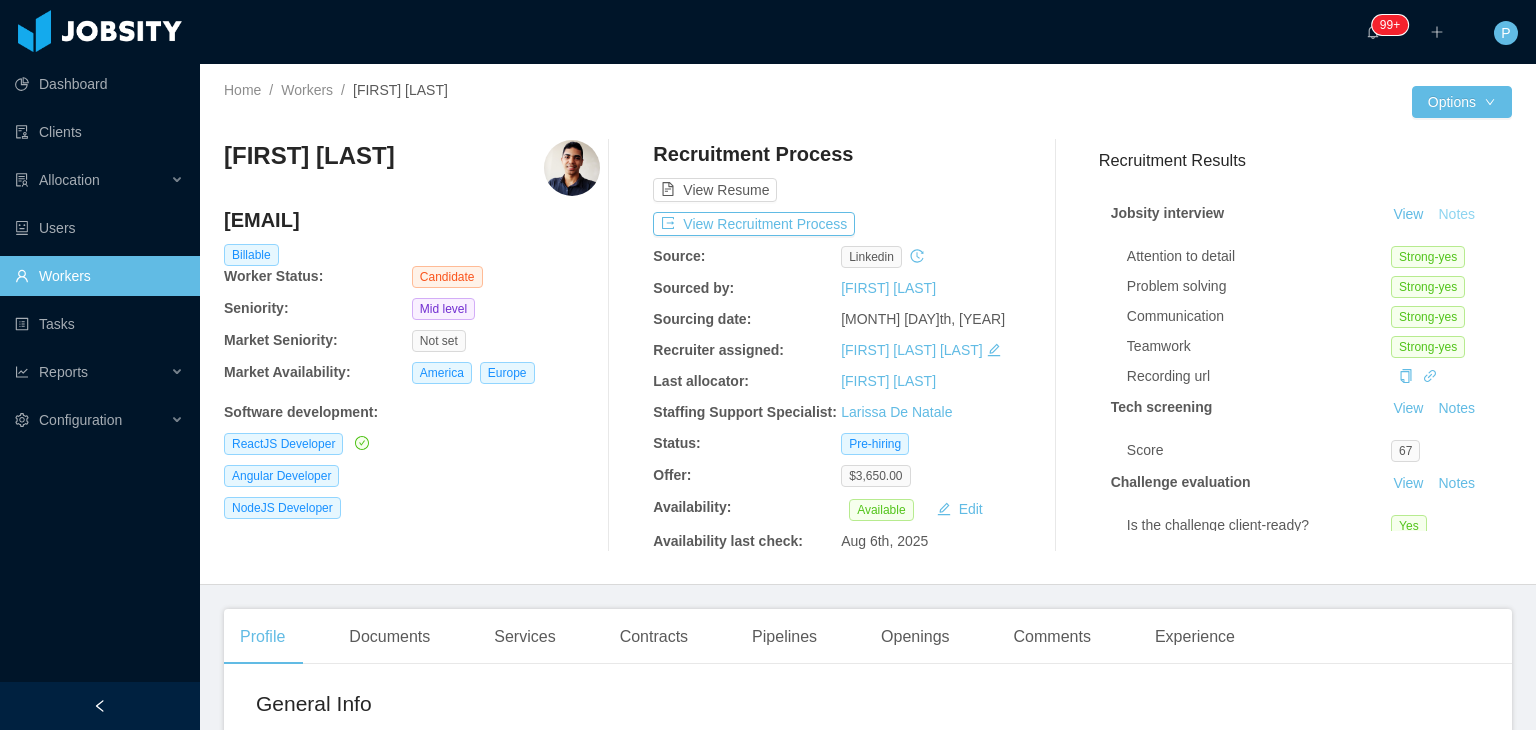 type 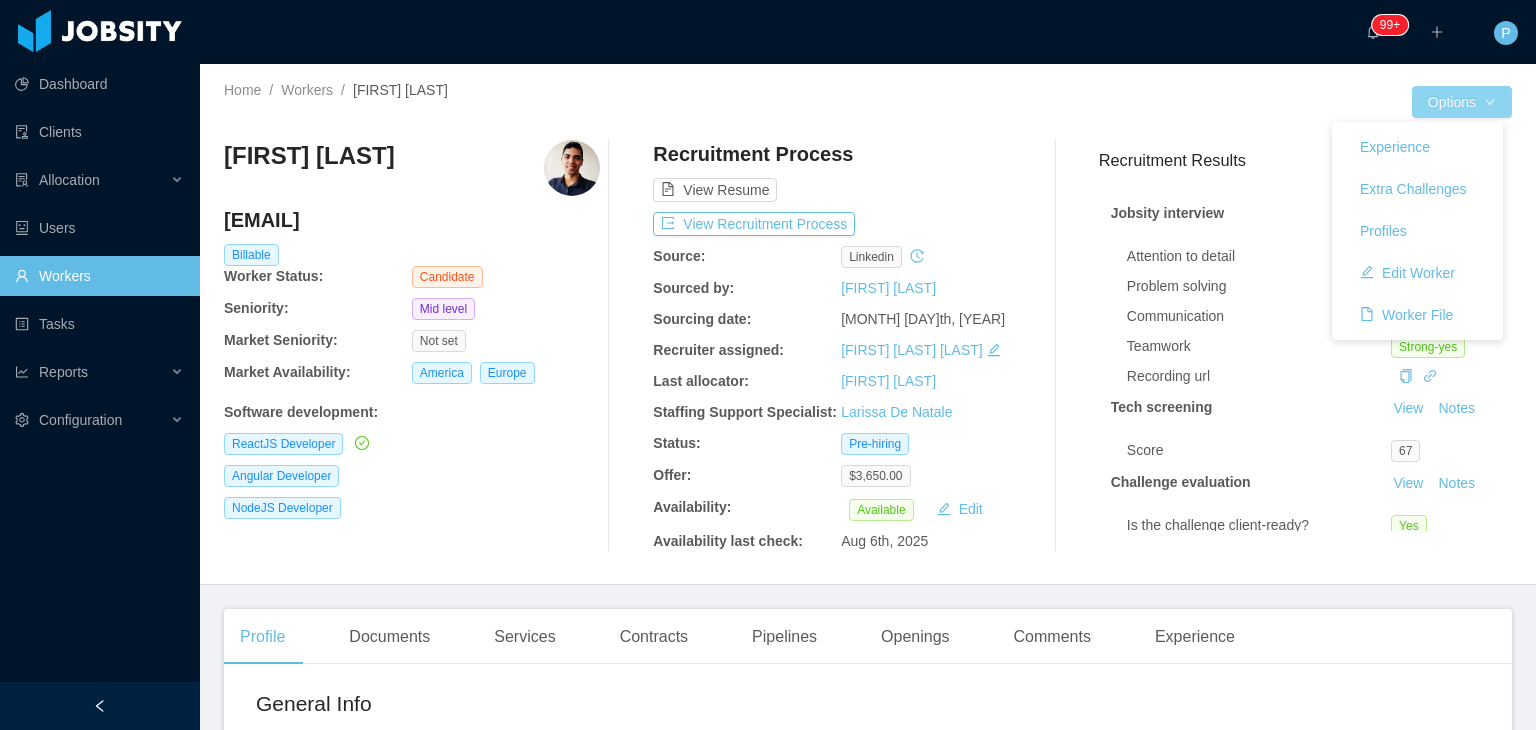 click on "Options" at bounding box center (1462, 102) 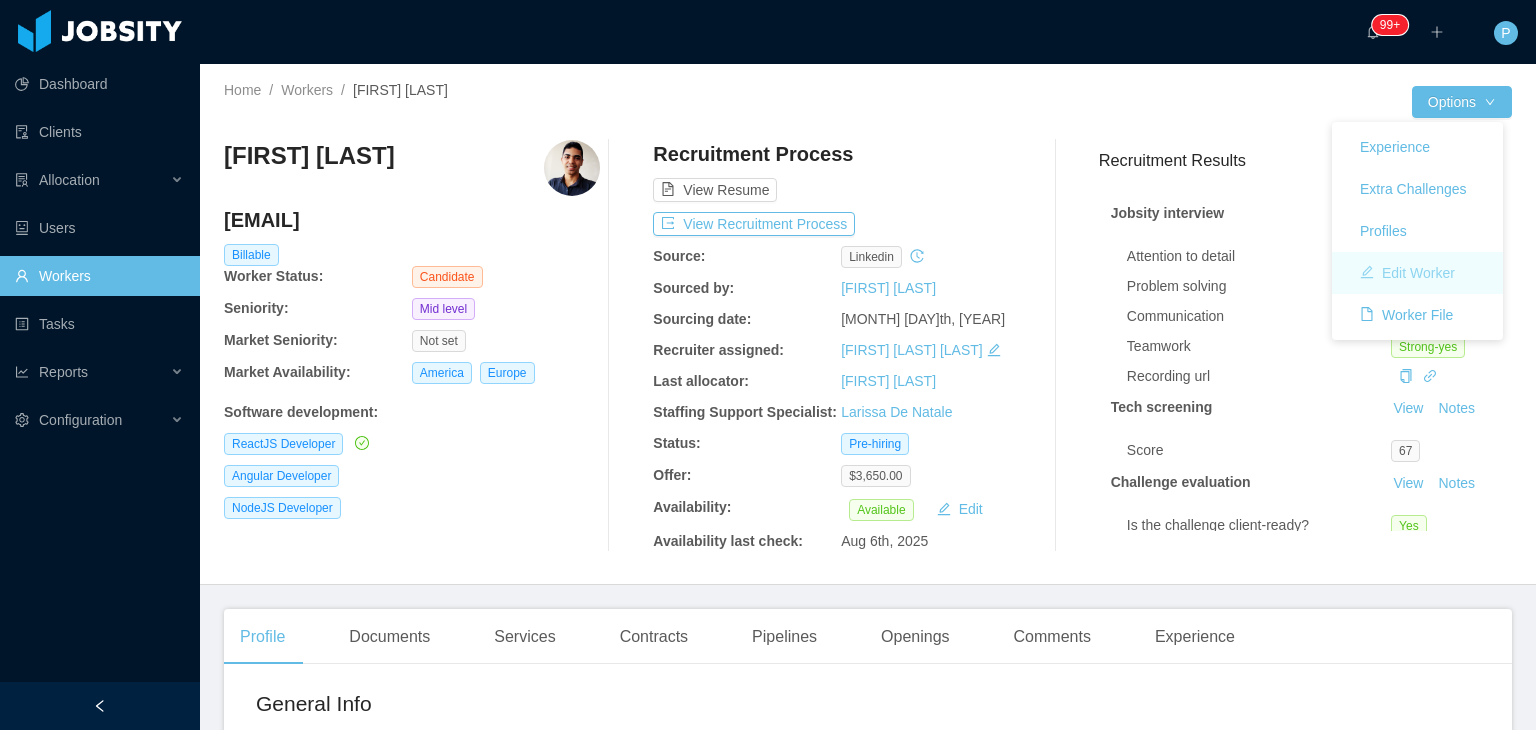 click on "Edit Worker" at bounding box center (1407, 273) 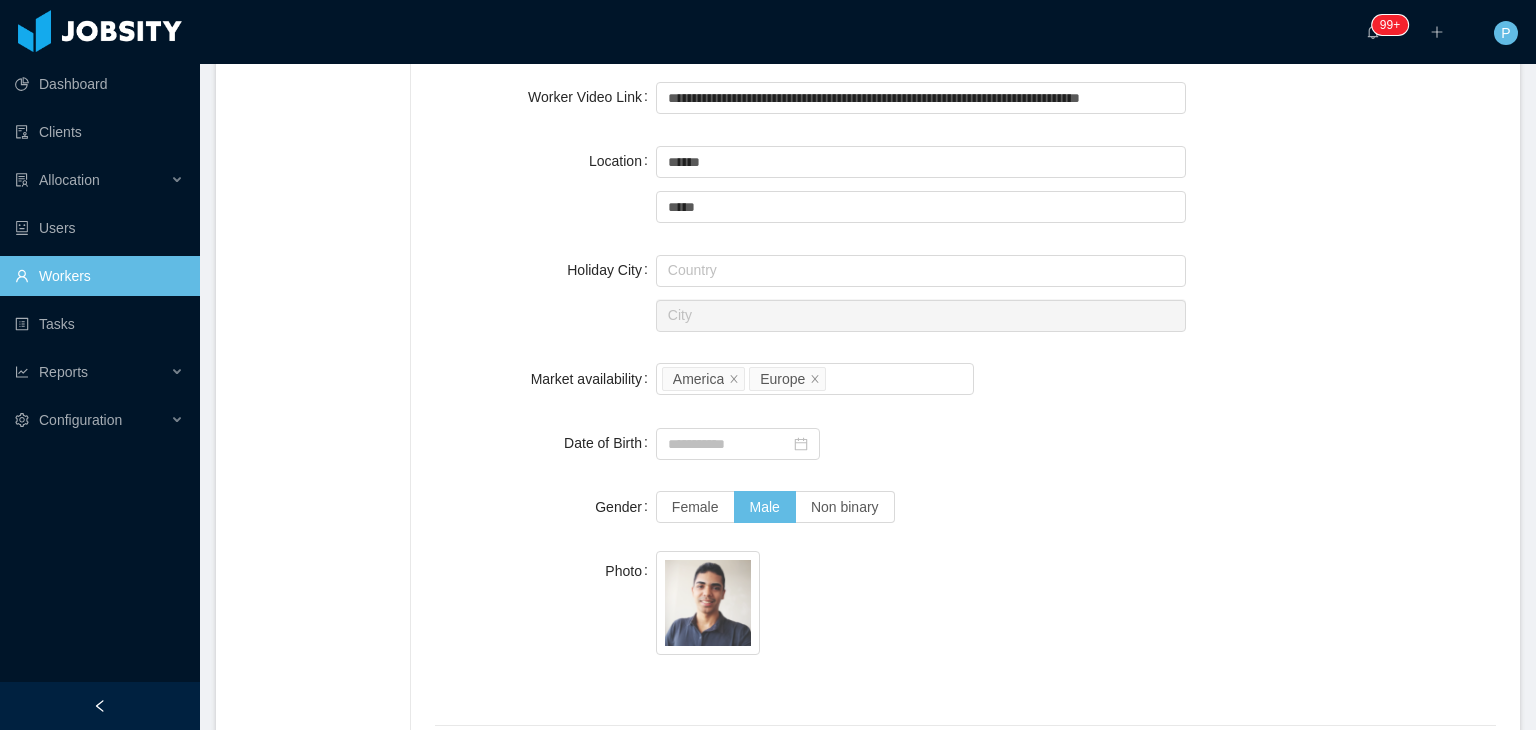 scroll, scrollTop: 806, scrollLeft: 0, axis: vertical 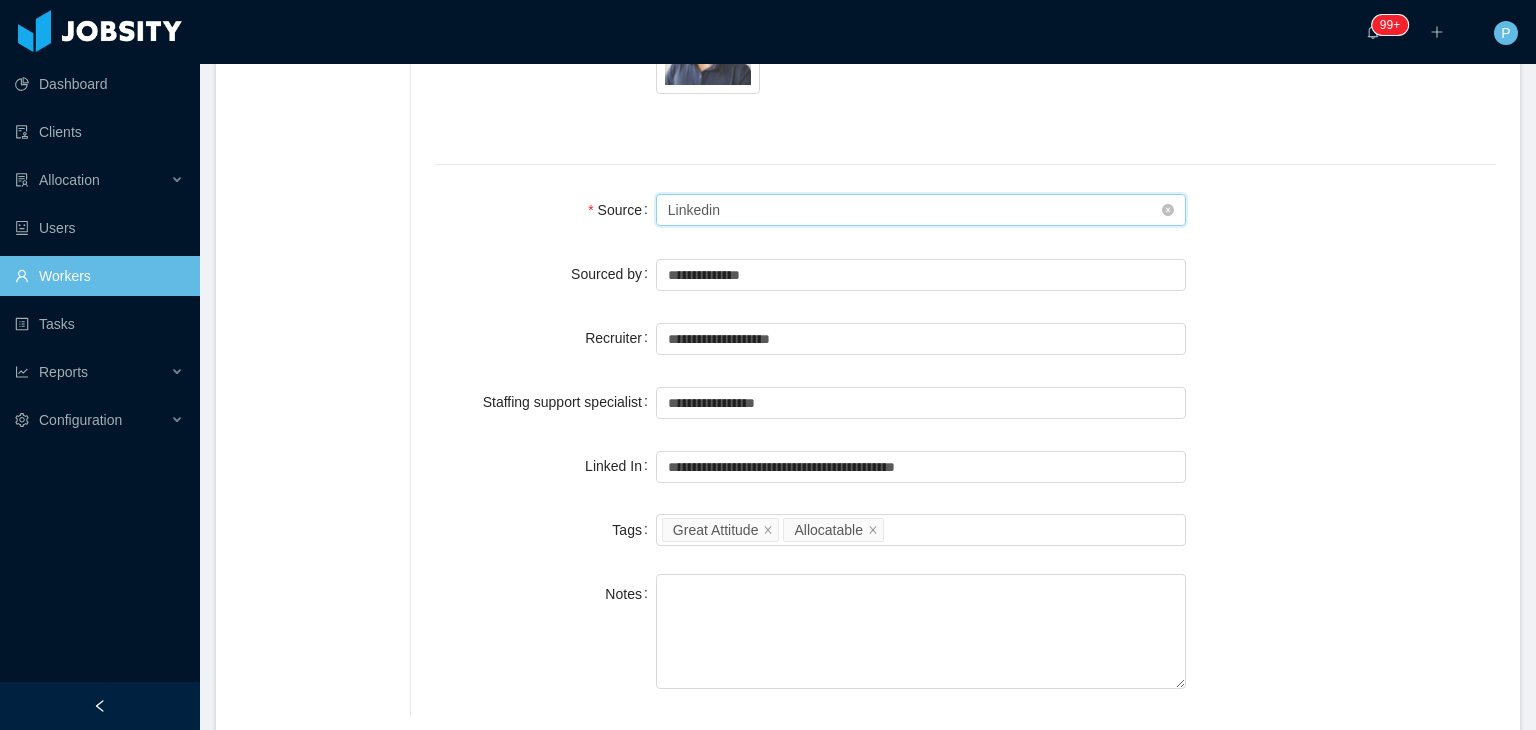 click on "Seniority Linkedin" at bounding box center (915, 210) 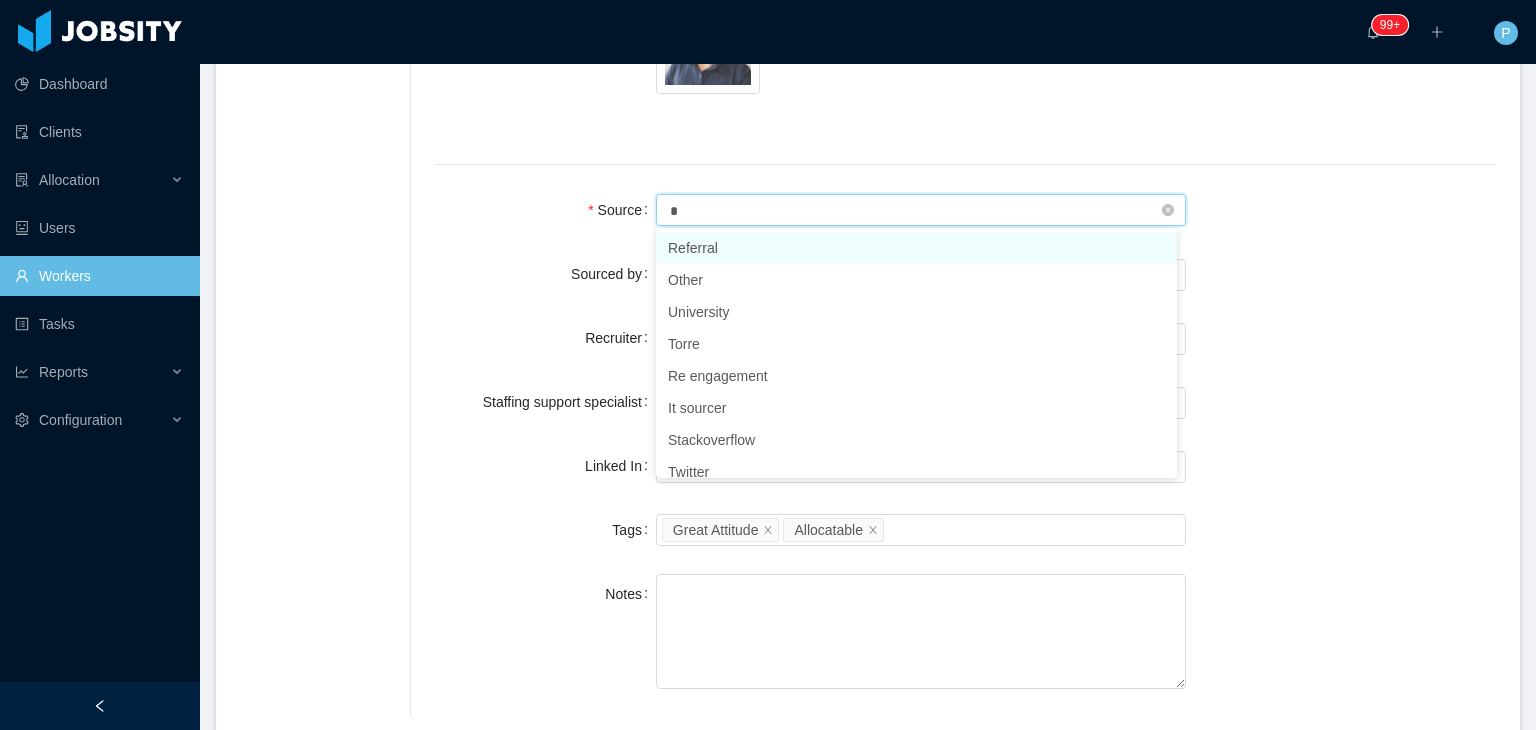 type on "**" 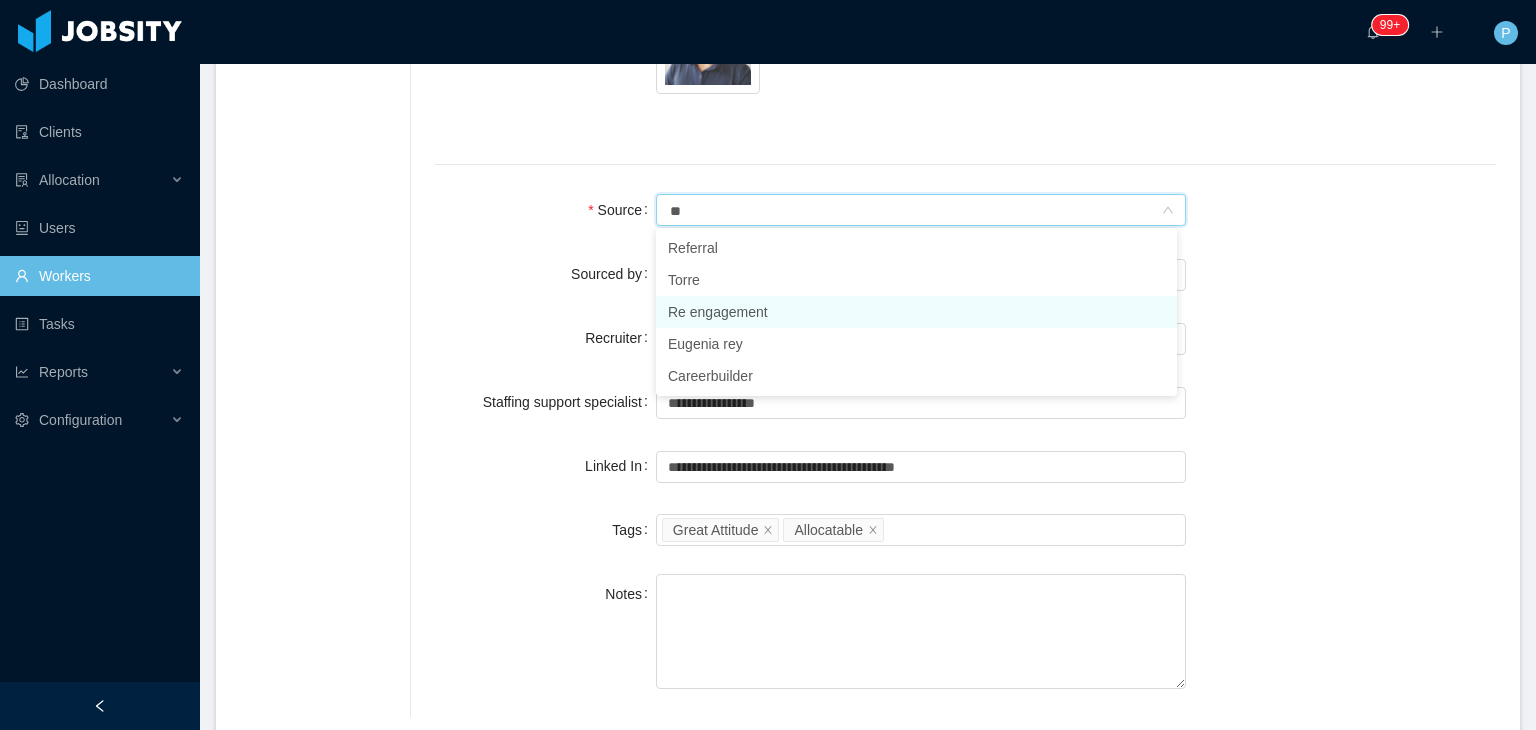 click on "Re engagement" at bounding box center [916, 312] 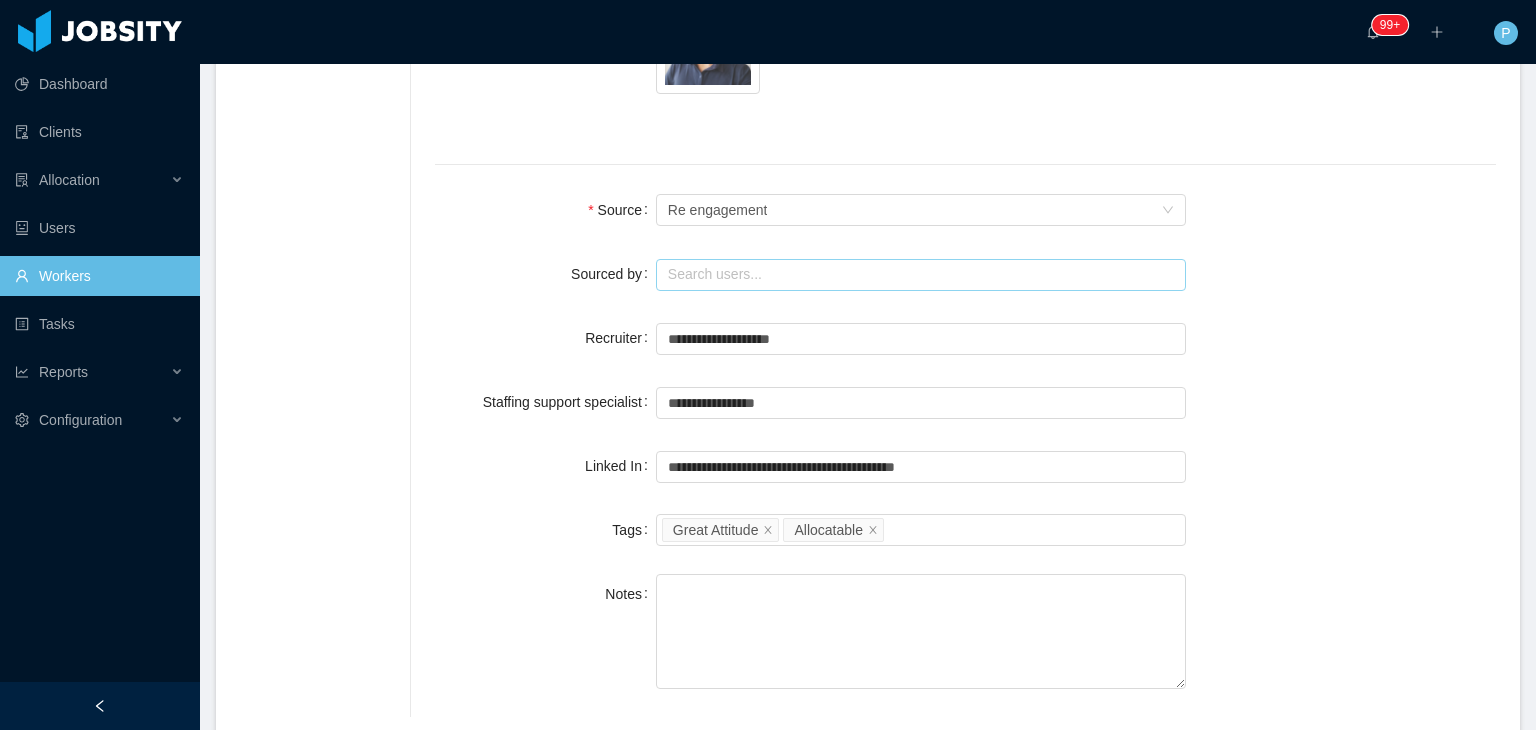 click at bounding box center (921, 275) 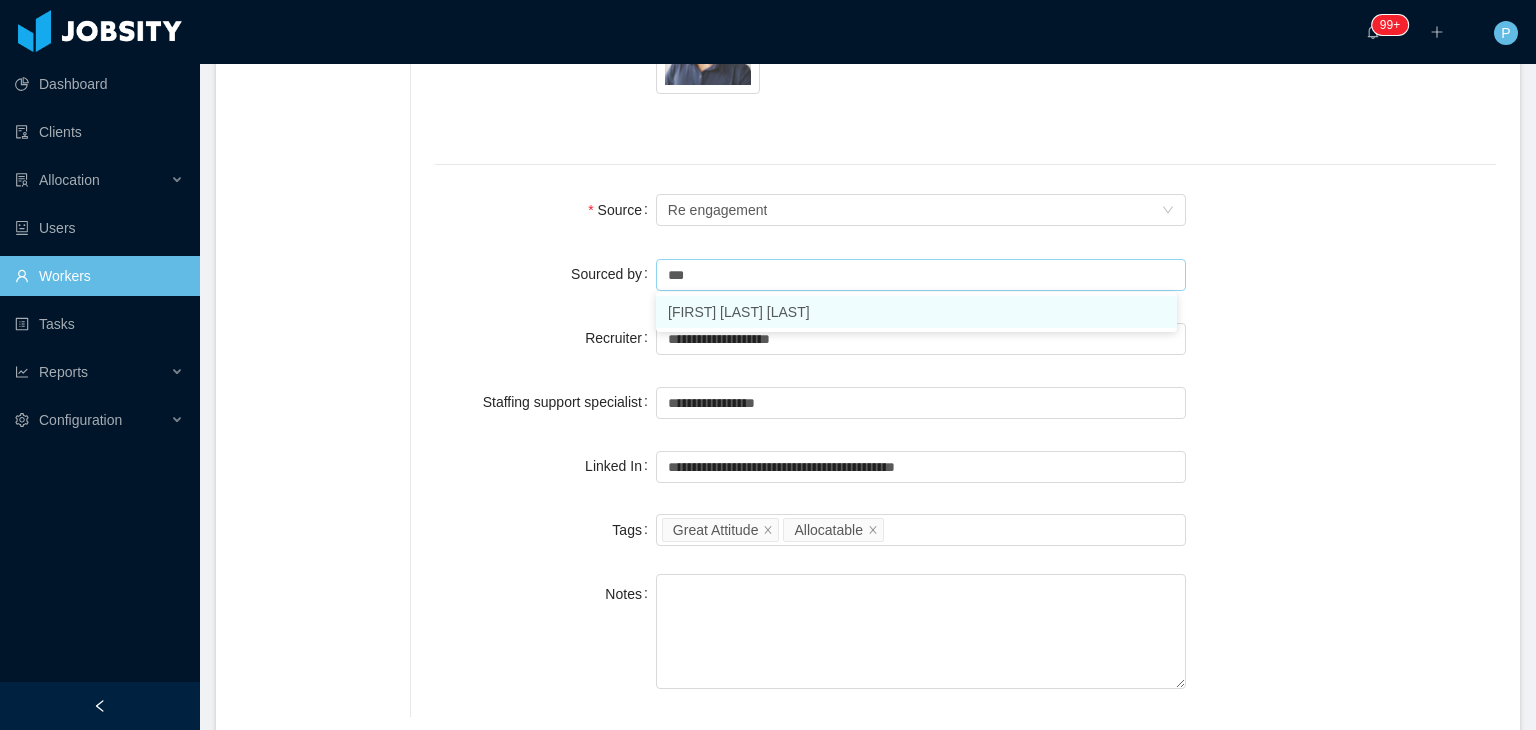 click on "Paola Cóndor Andrade" at bounding box center (916, 312) 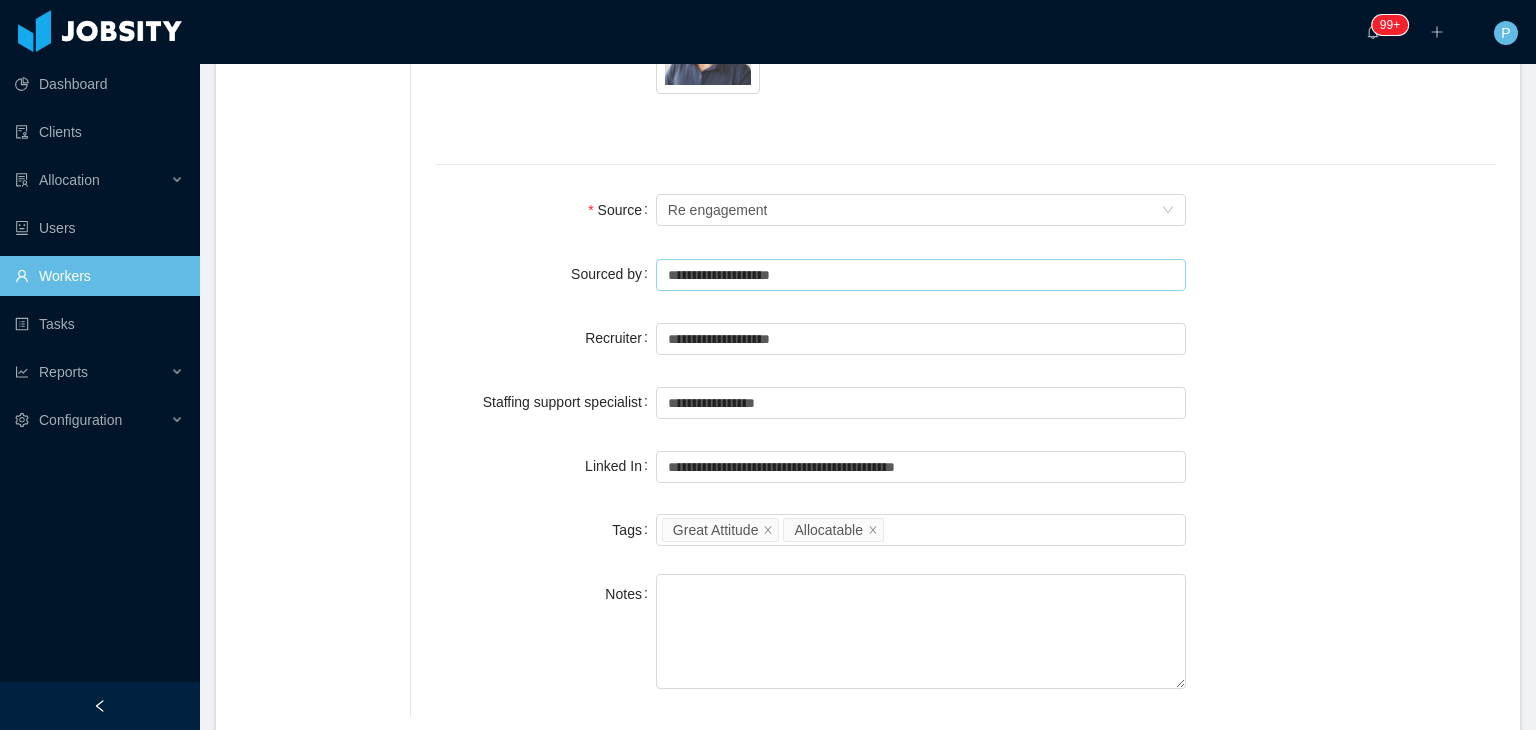 type on "**********" 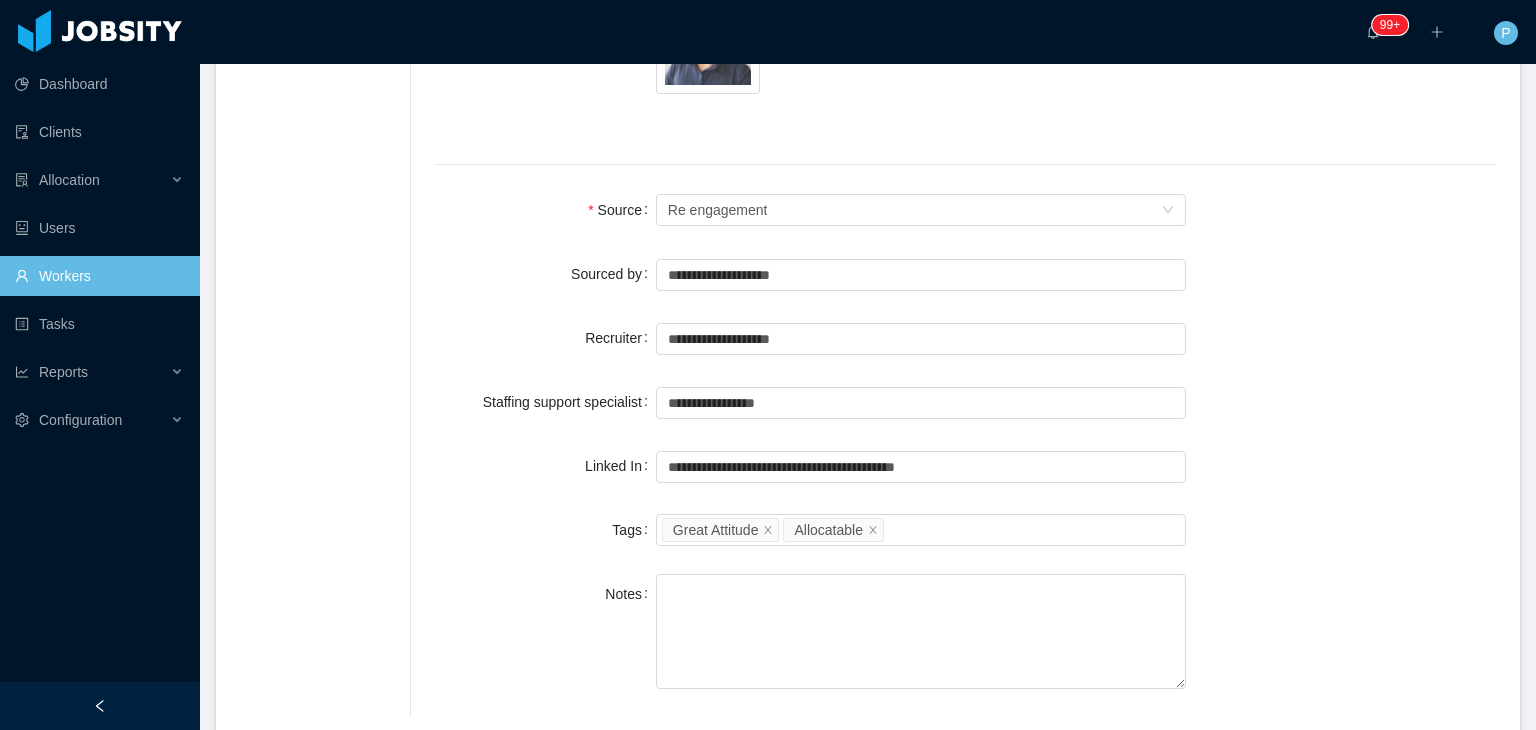 click on "**********" at bounding box center [965, 338] 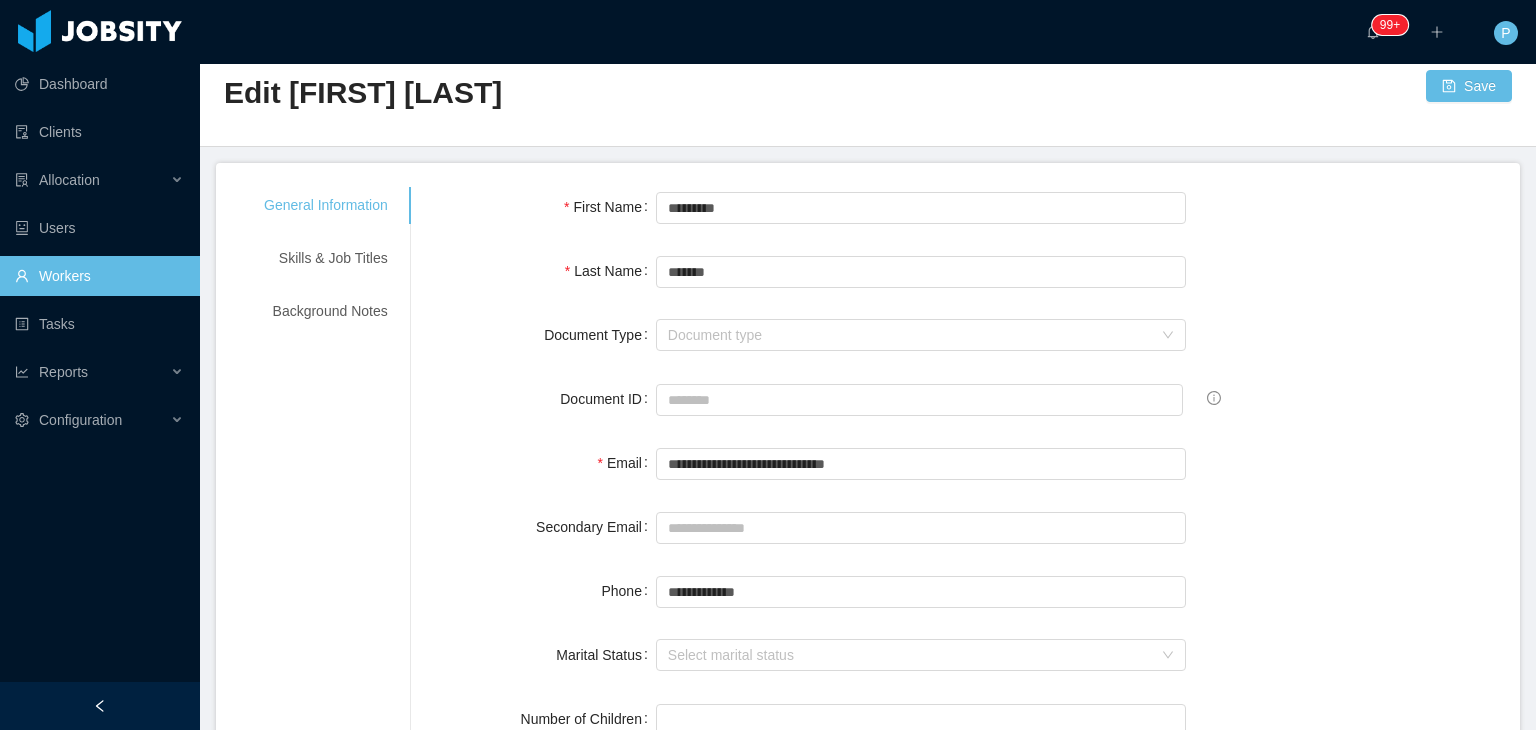 scroll, scrollTop: 0, scrollLeft: 0, axis: both 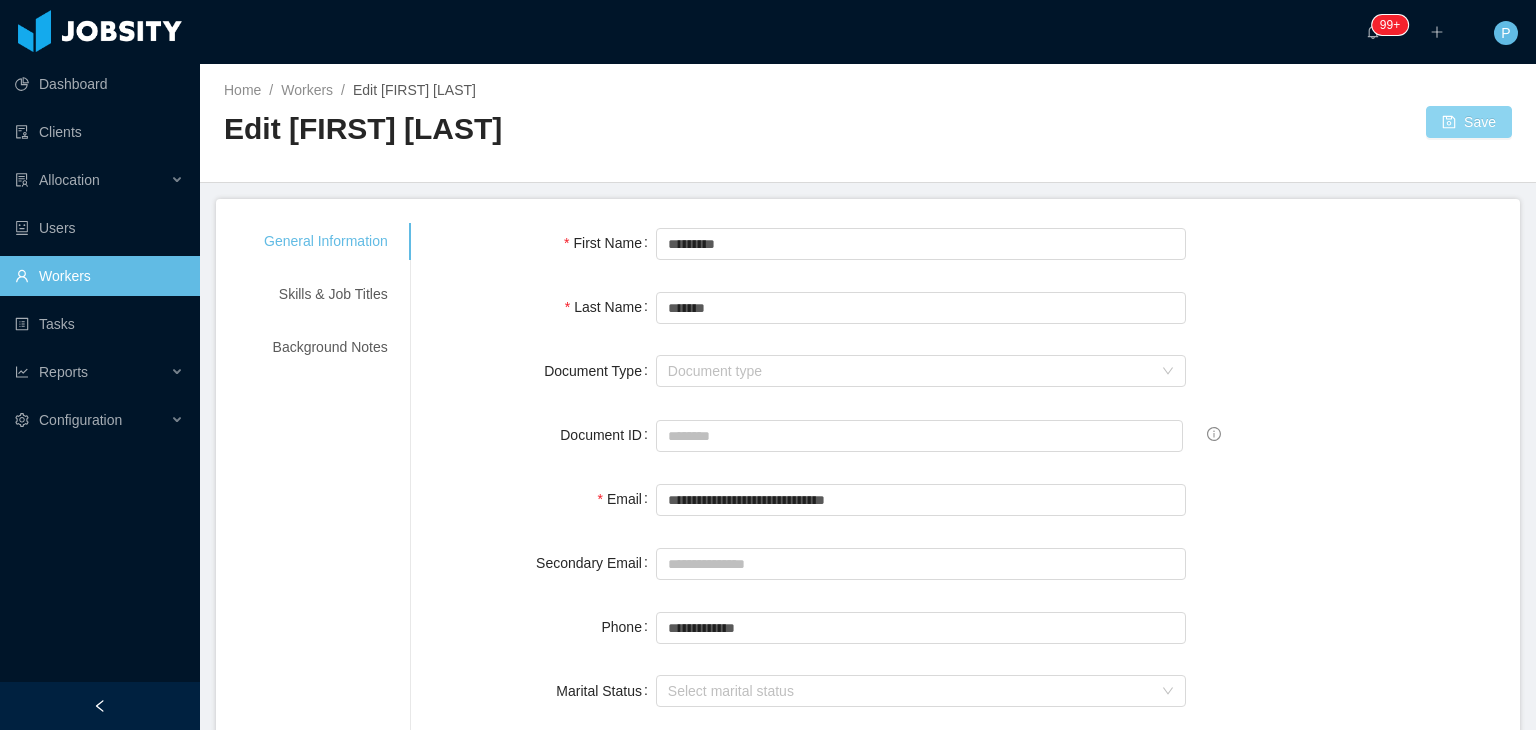 click on "Save" at bounding box center (1469, 122) 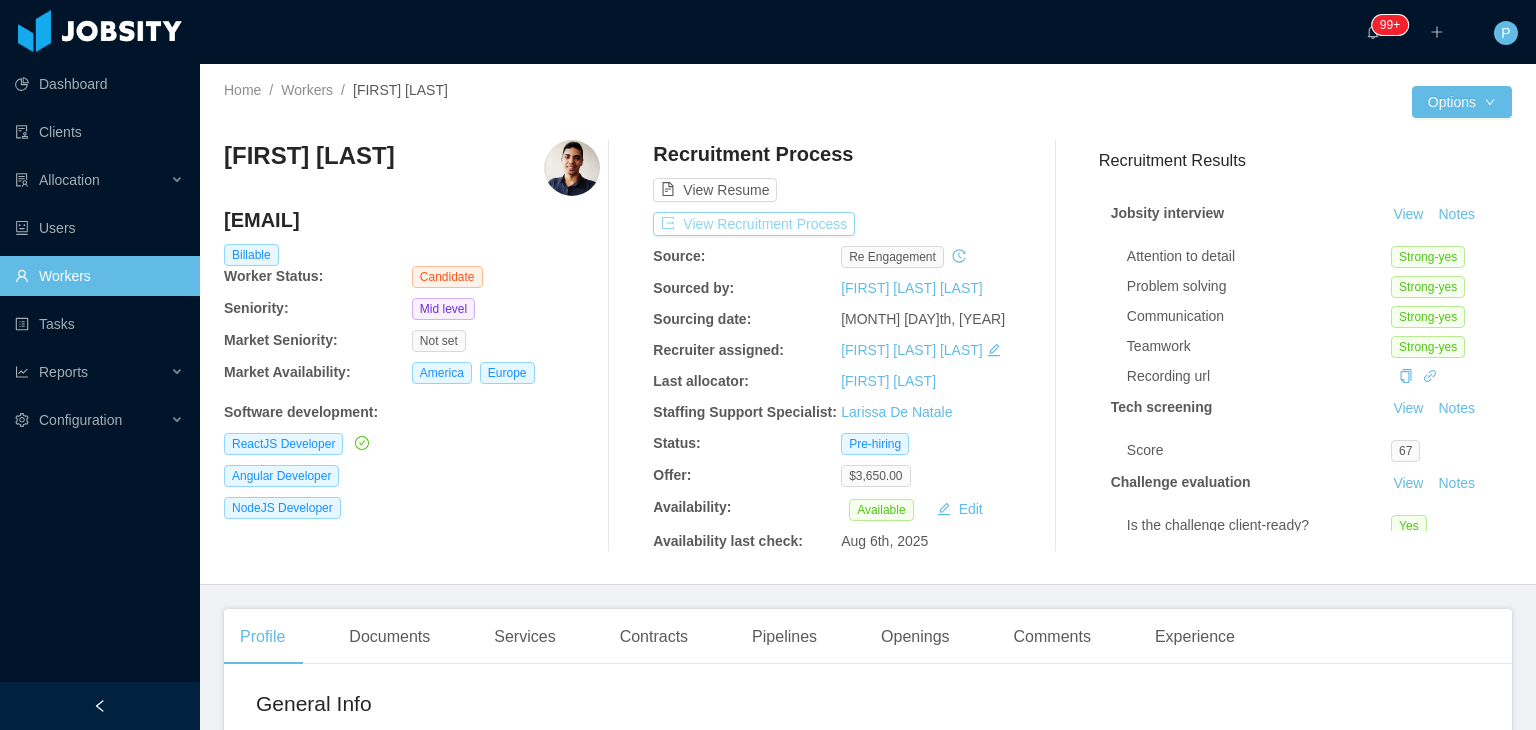 click on "View Recruitment Process" at bounding box center [754, 224] 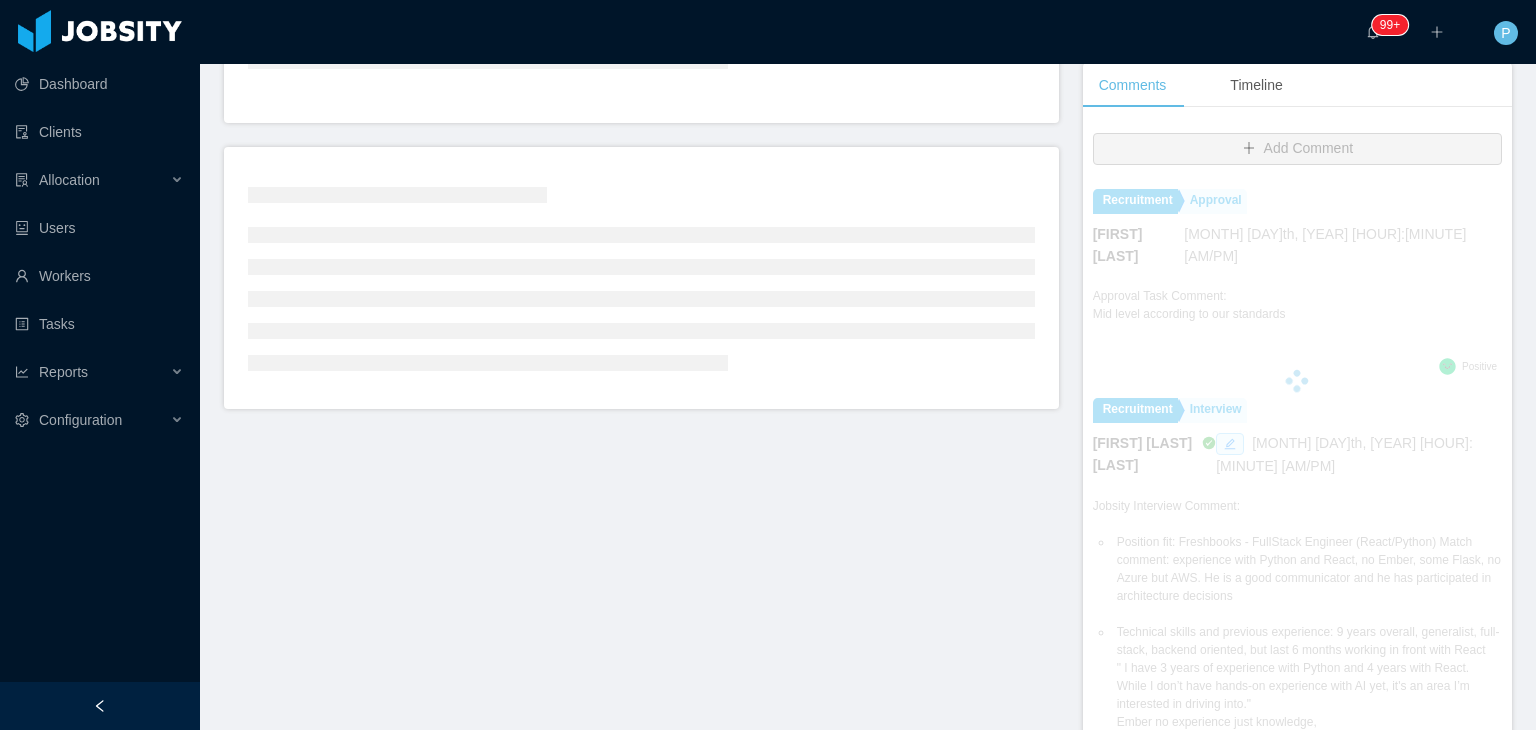 scroll, scrollTop: 424, scrollLeft: 0, axis: vertical 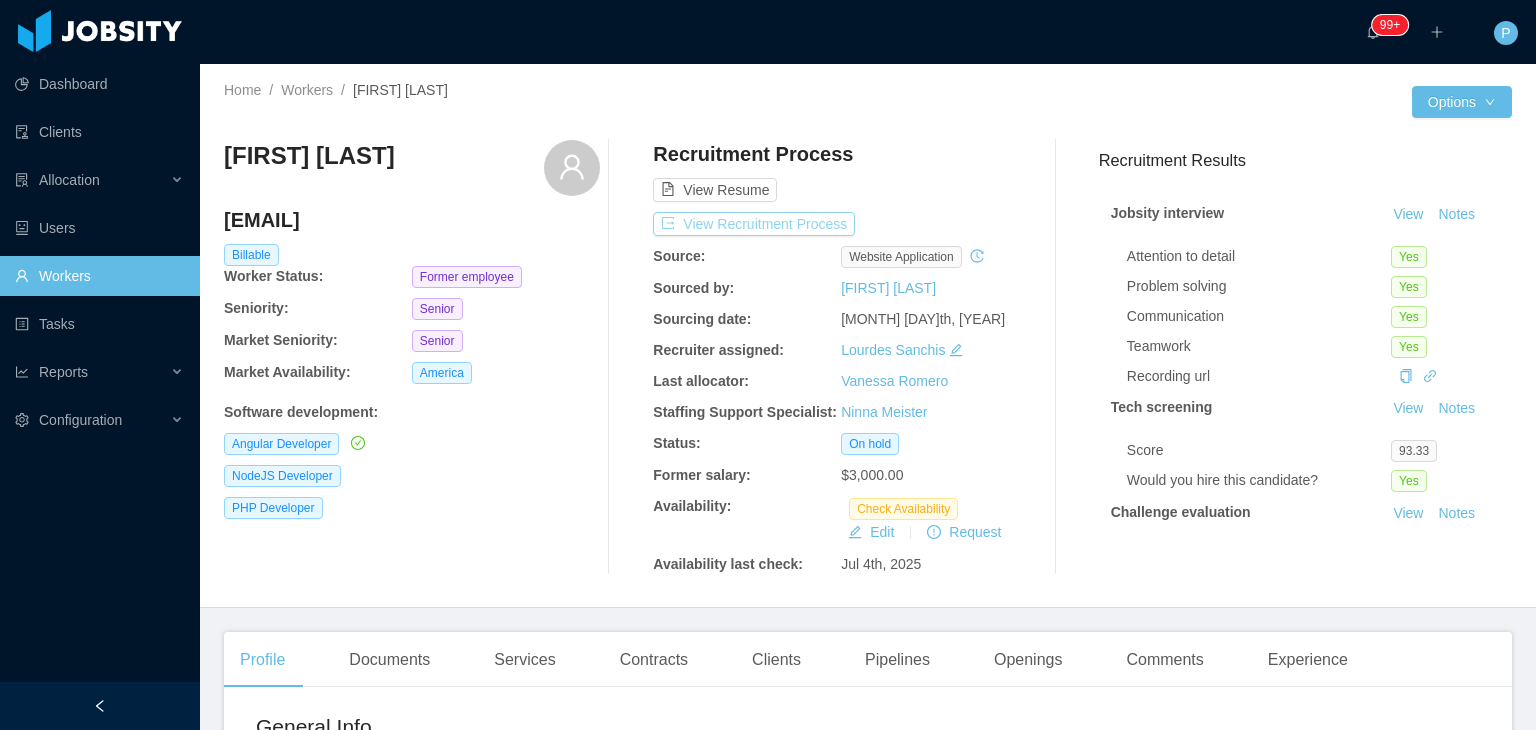 click on "View Recruitment Process" at bounding box center [754, 224] 